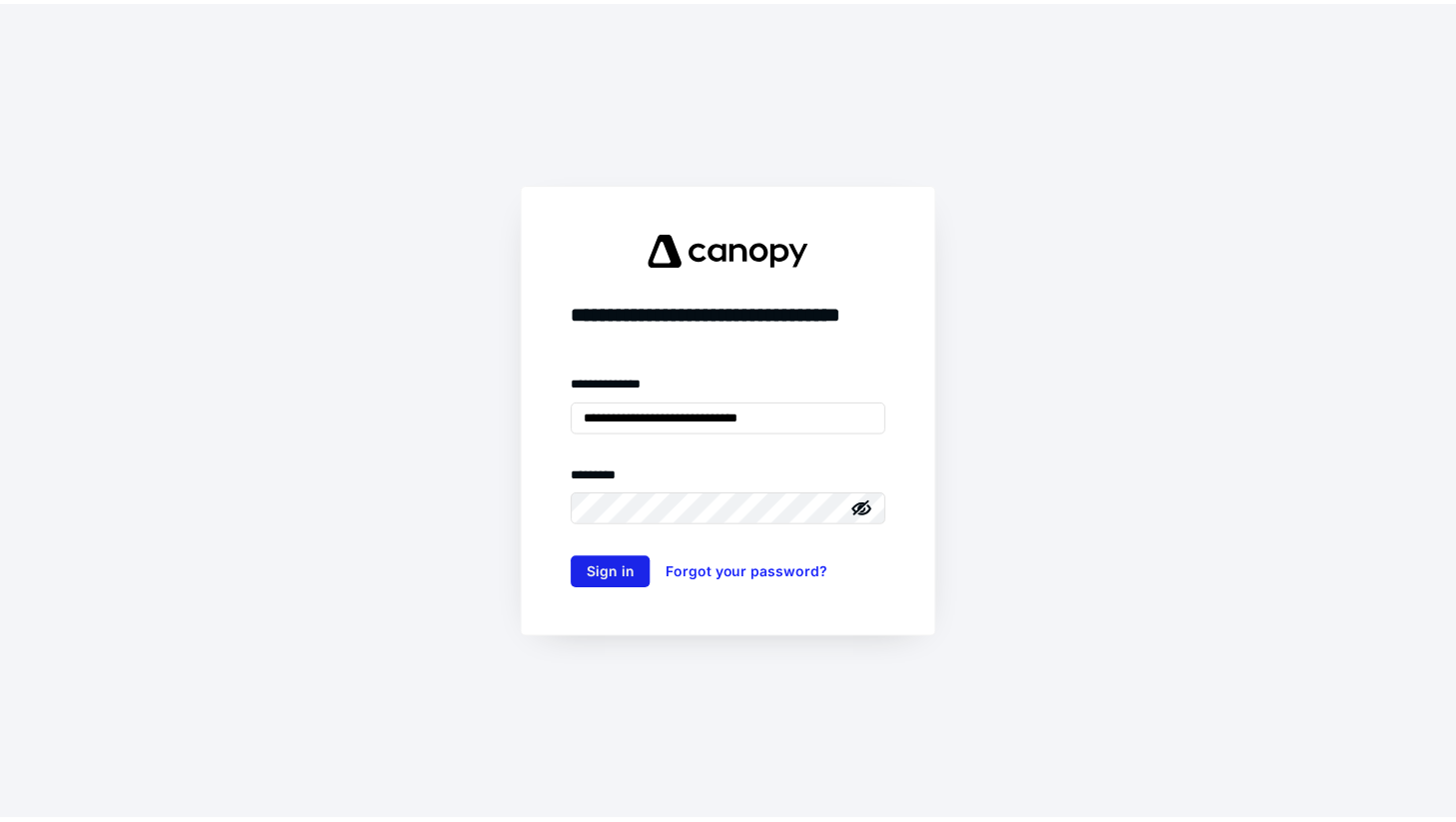scroll, scrollTop: 0, scrollLeft: 0, axis: both 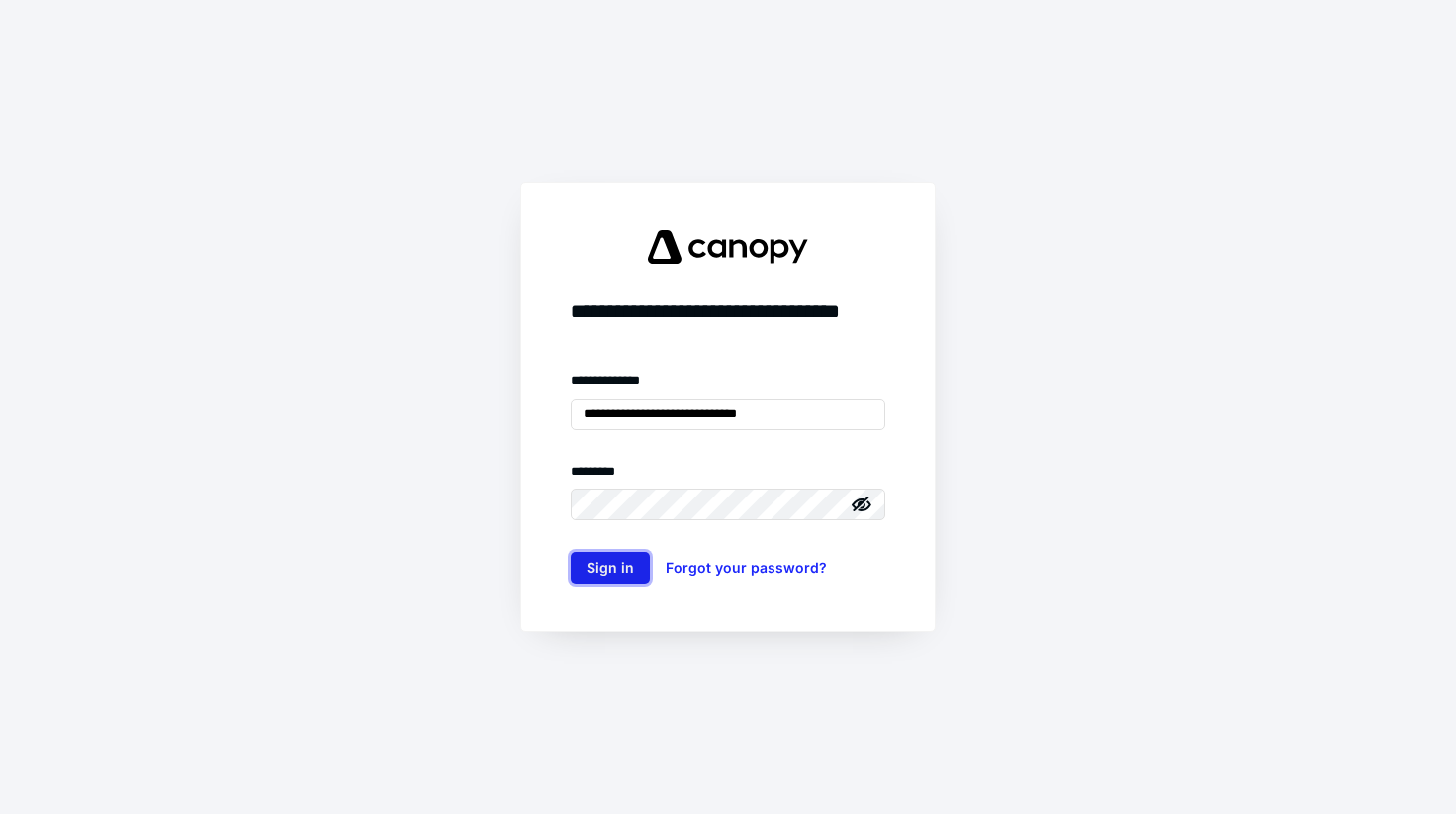 click on "Sign in" at bounding box center [610, 568] 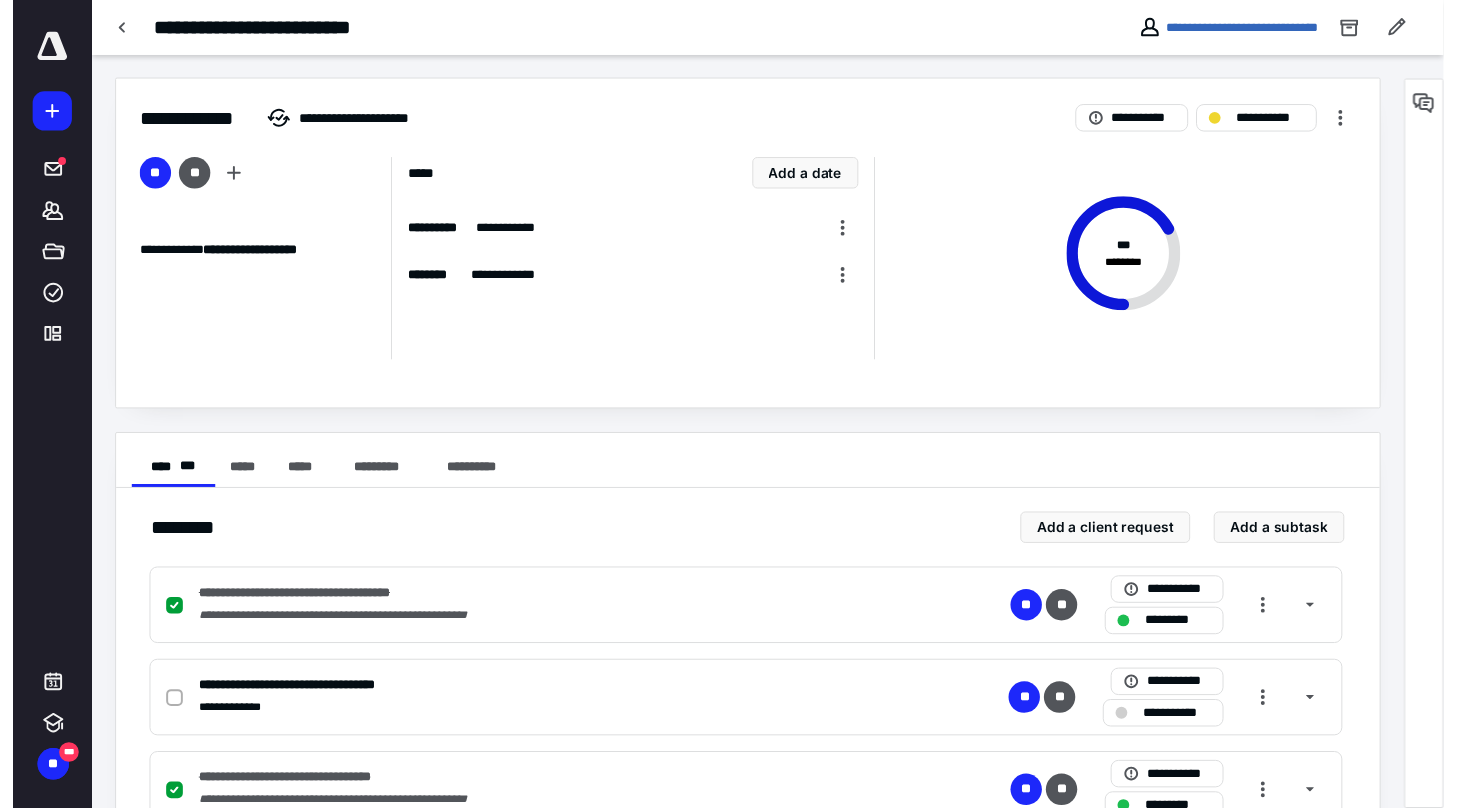 scroll, scrollTop: 0, scrollLeft: 0, axis: both 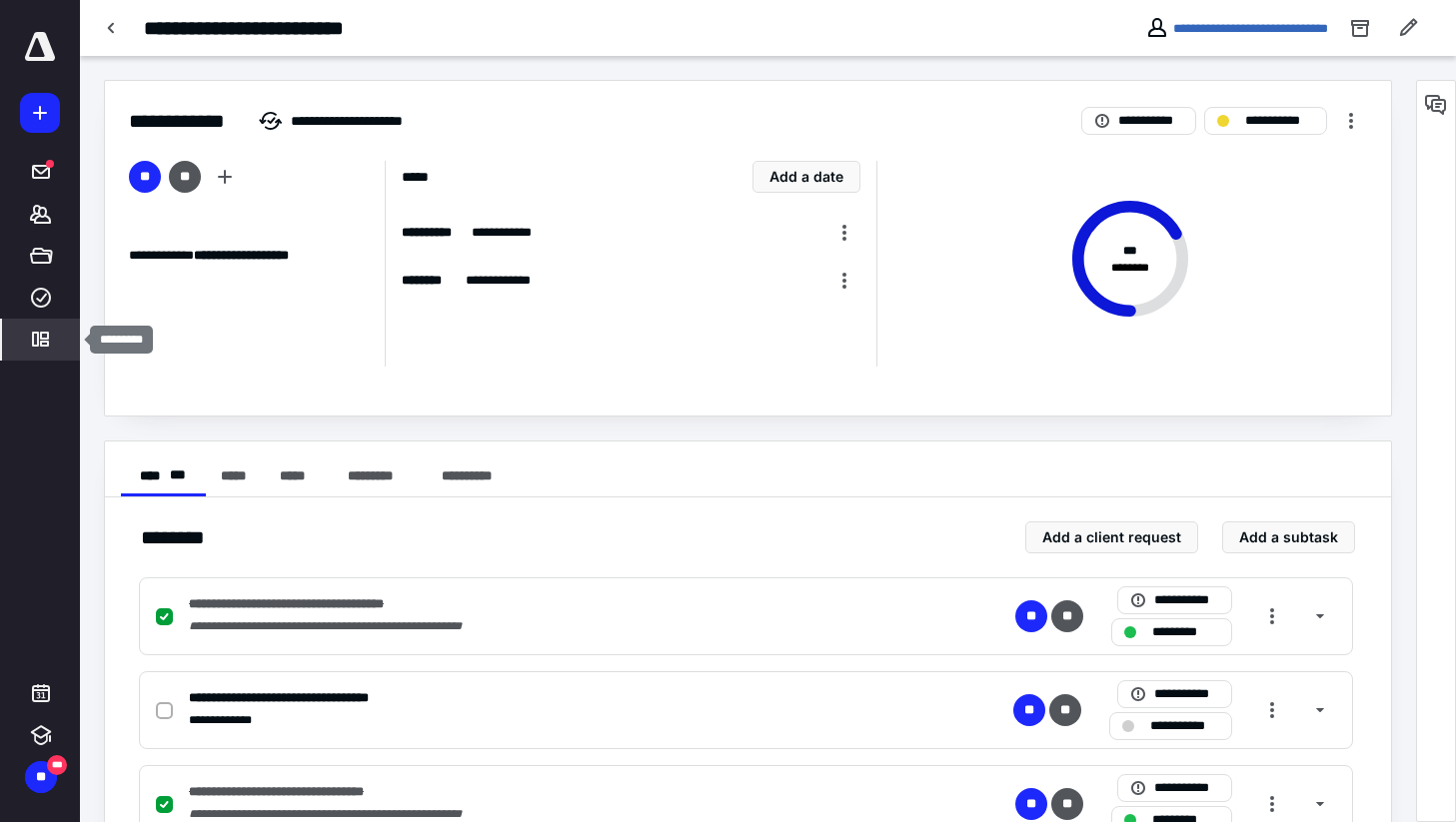 click on "*********" at bounding box center [41, 340] 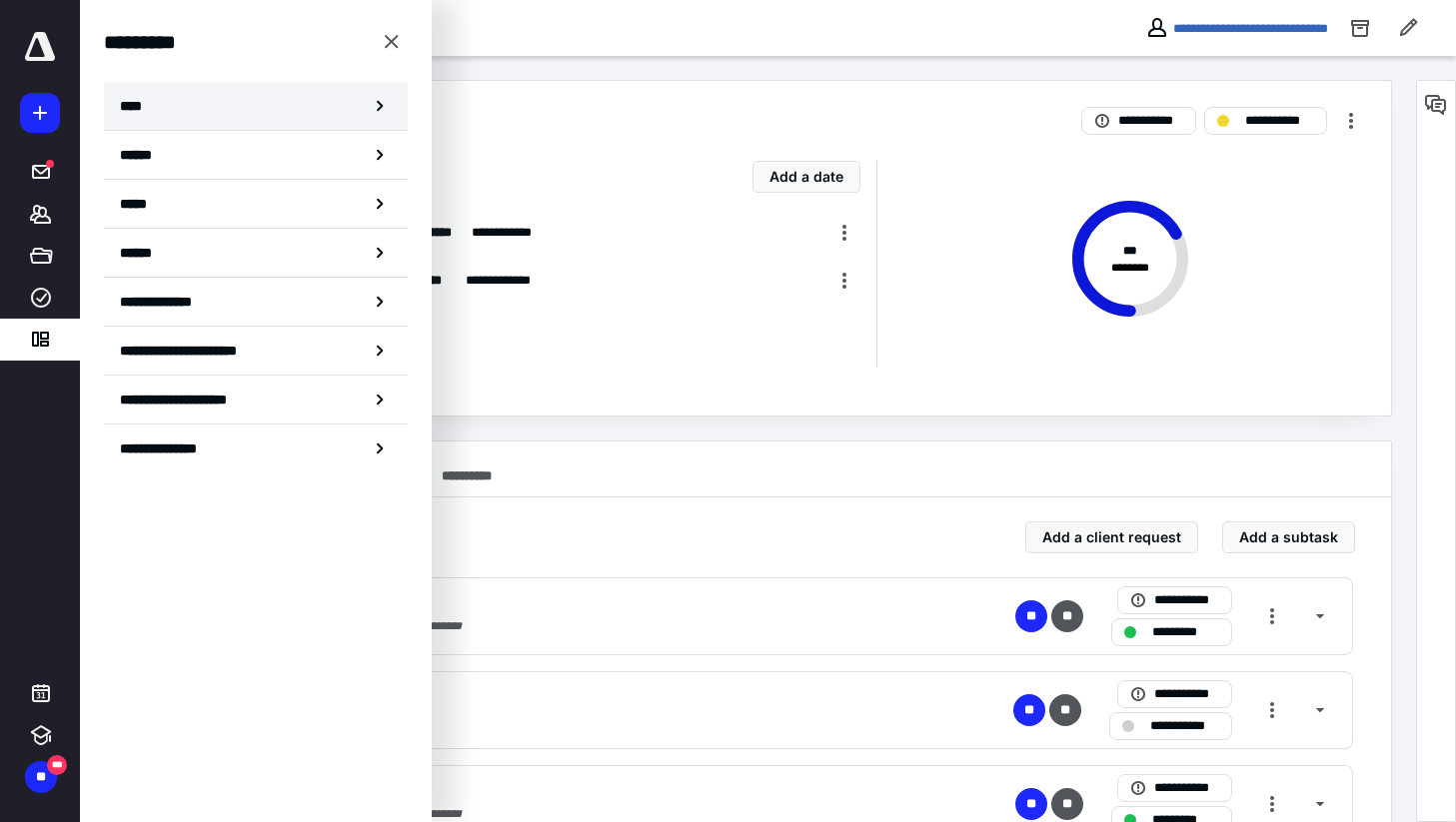 click on "****" at bounding box center [256, 106] 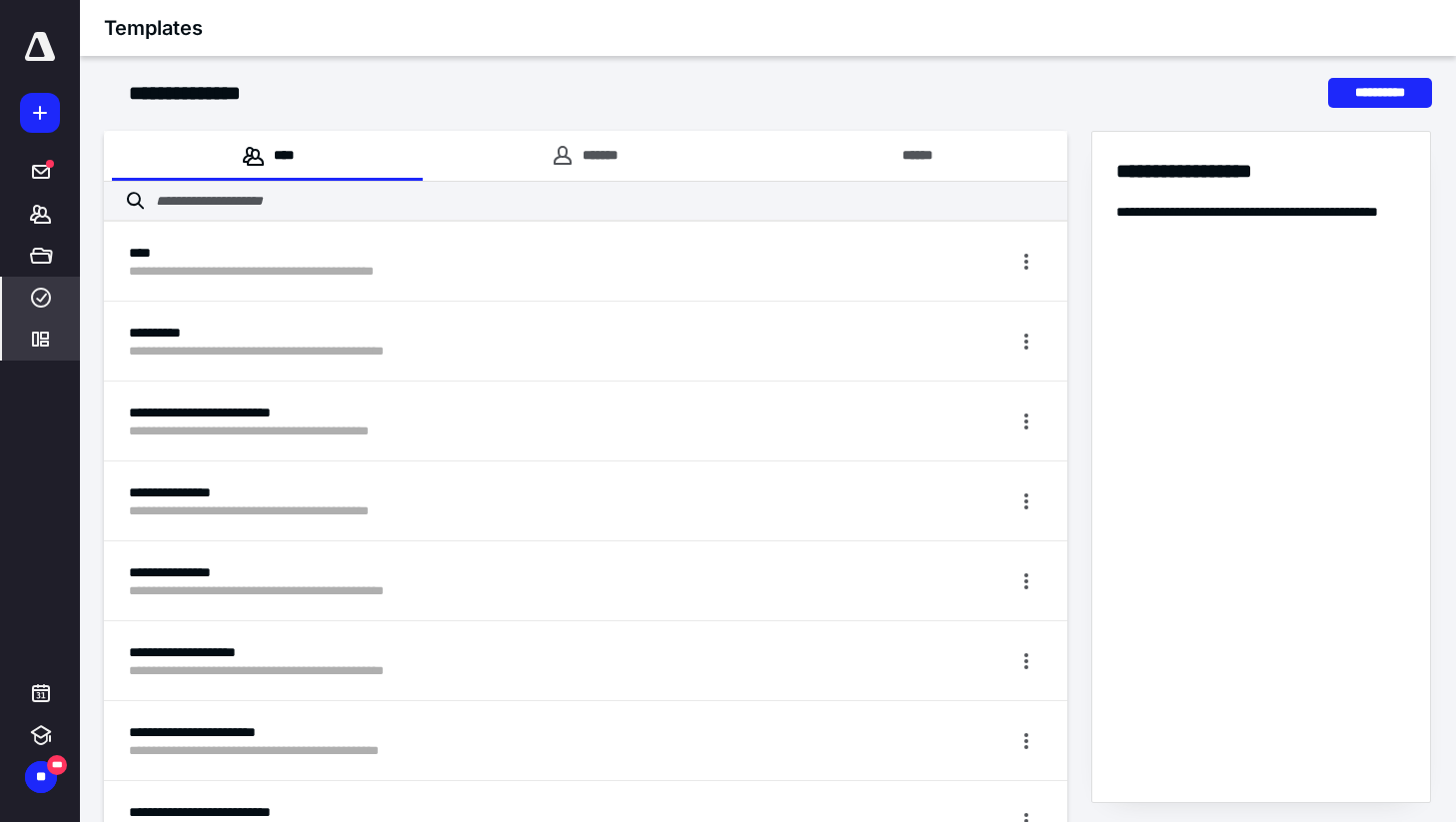 click on "****" at bounding box center [41, 298] 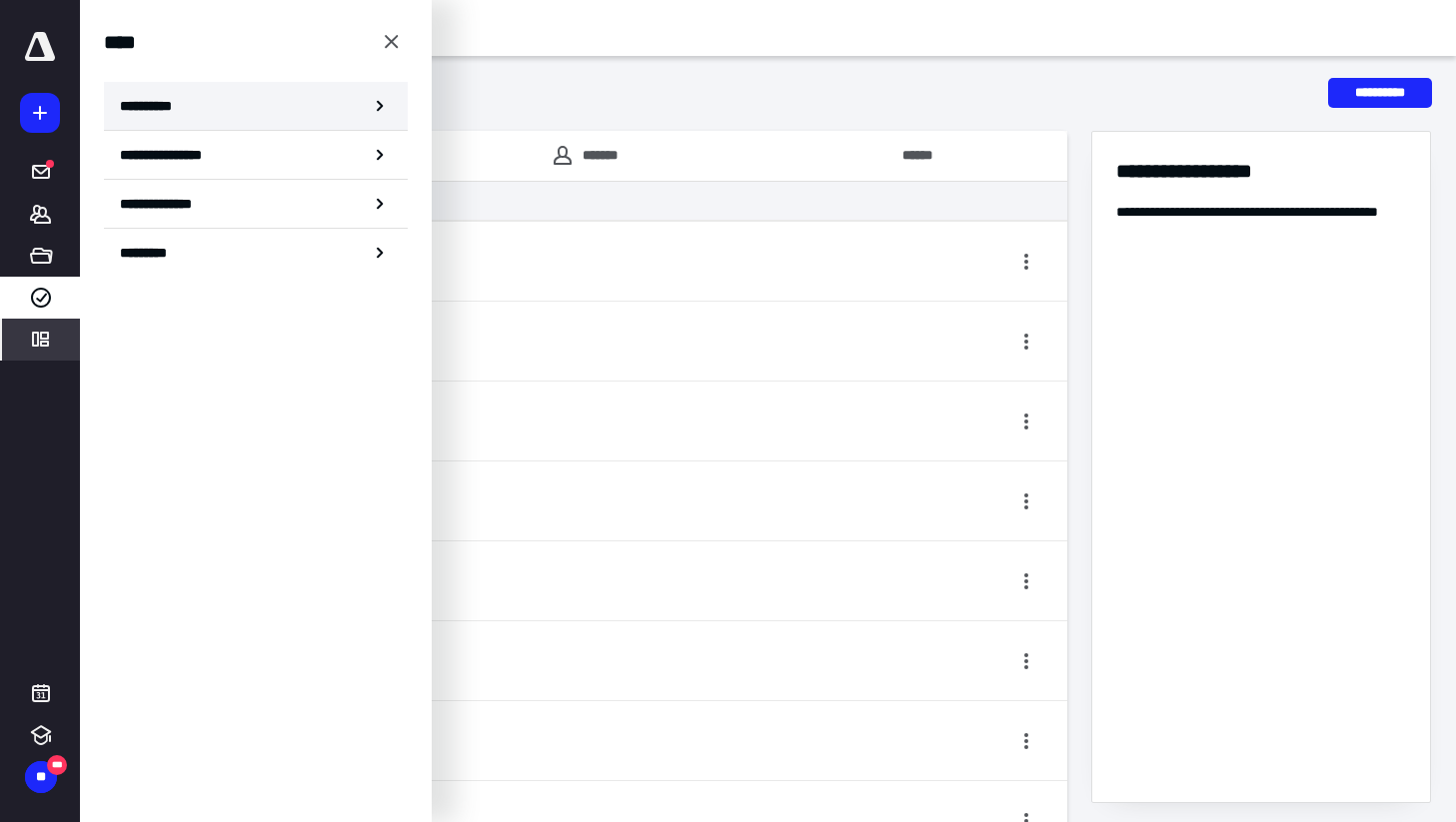 click on "**********" at bounding box center [256, 106] 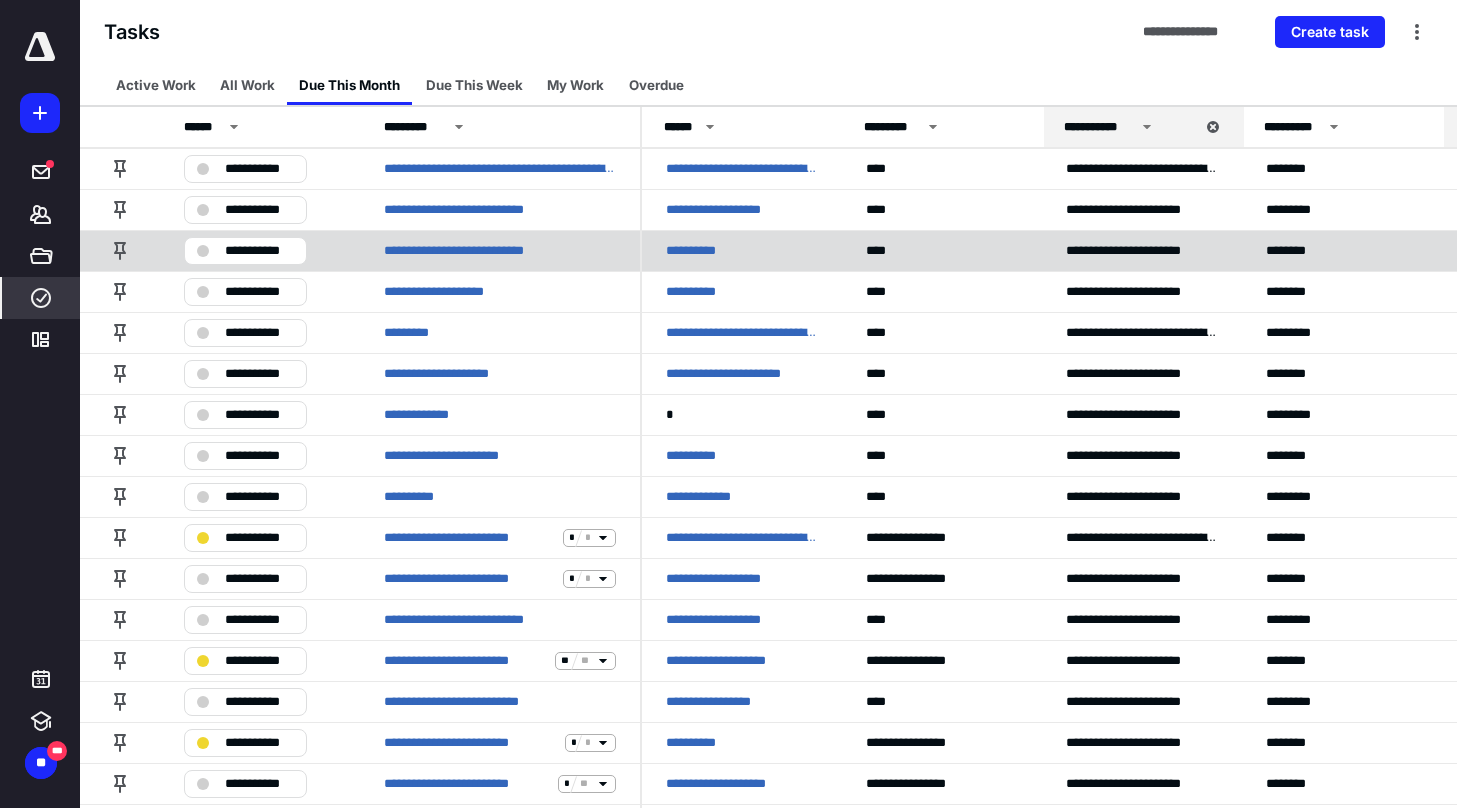 click on "**********" at bounding box center [259, 251] 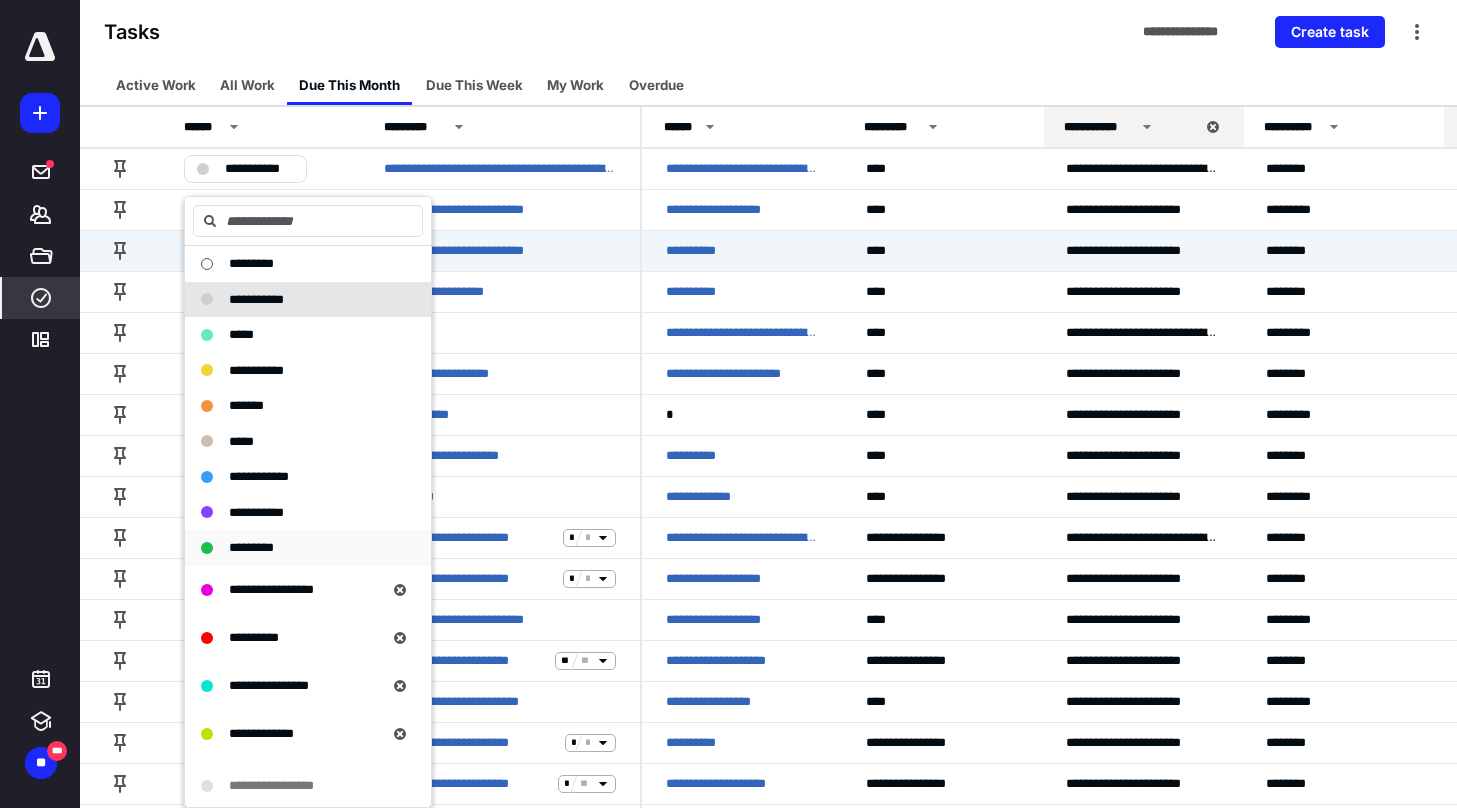 click on "*********" at bounding box center [251, 547] 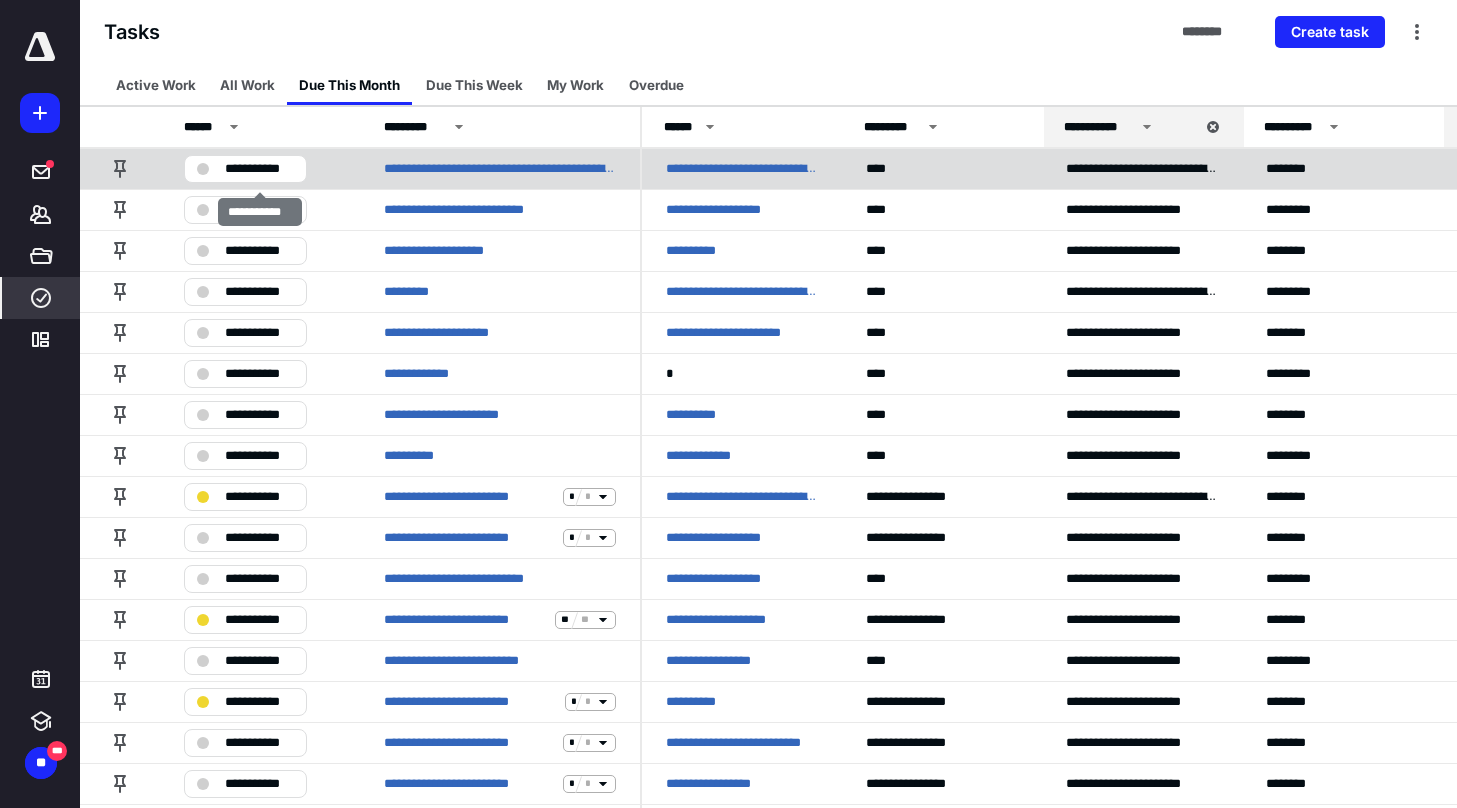 click on "**********" at bounding box center [259, 169] 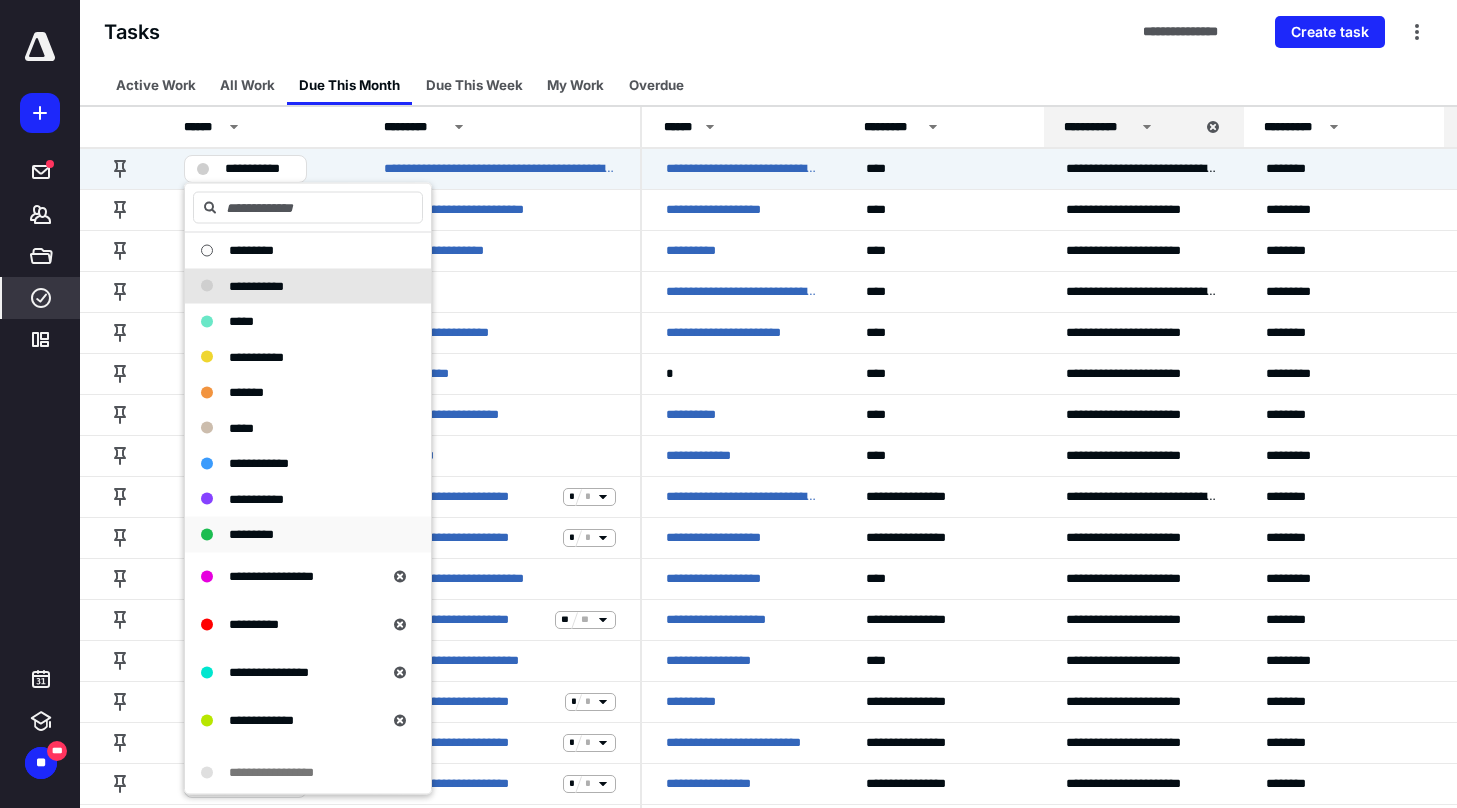 click on "*********" at bounding box center [251, 534] 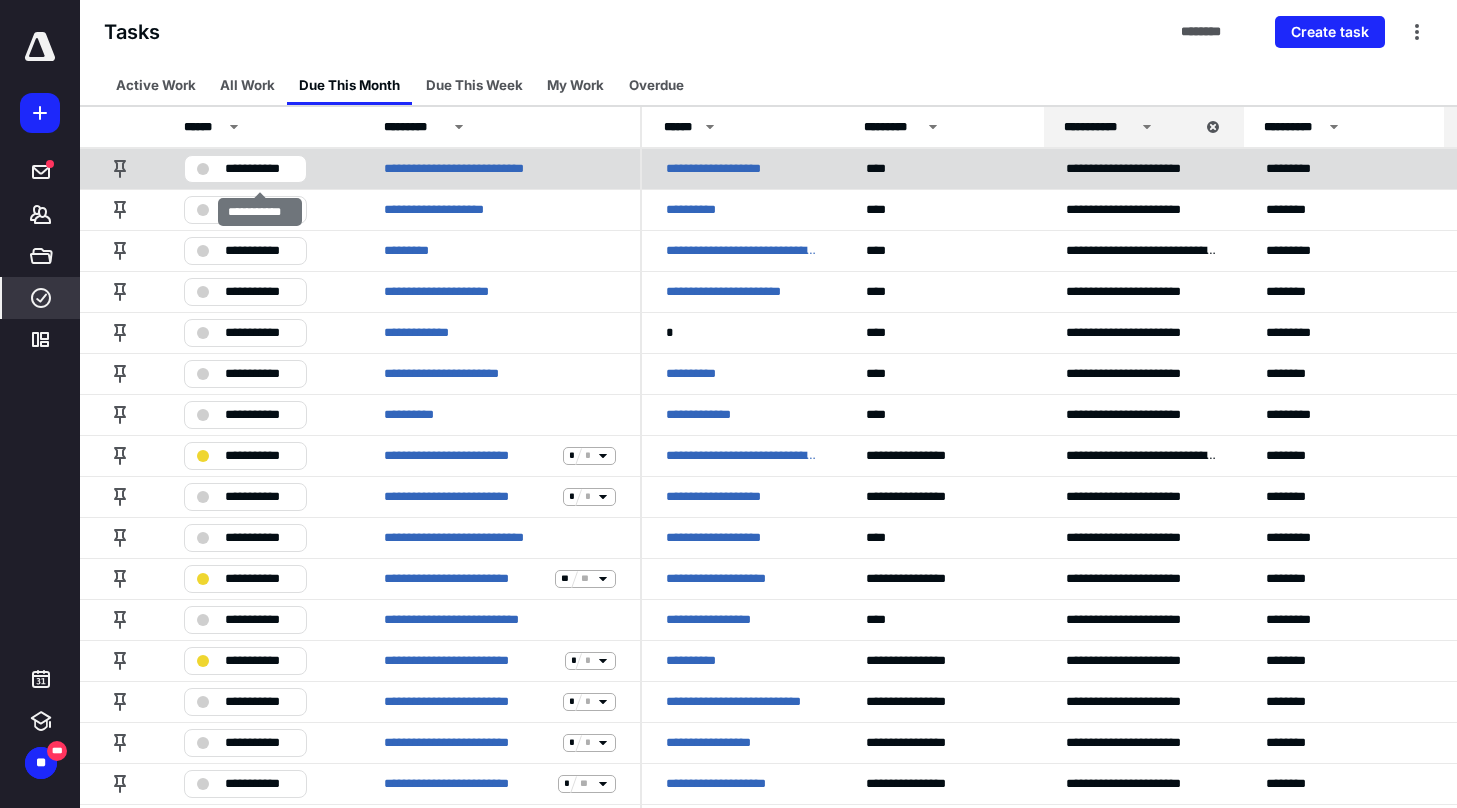 click on "**********" at bounding box center (259, 169) 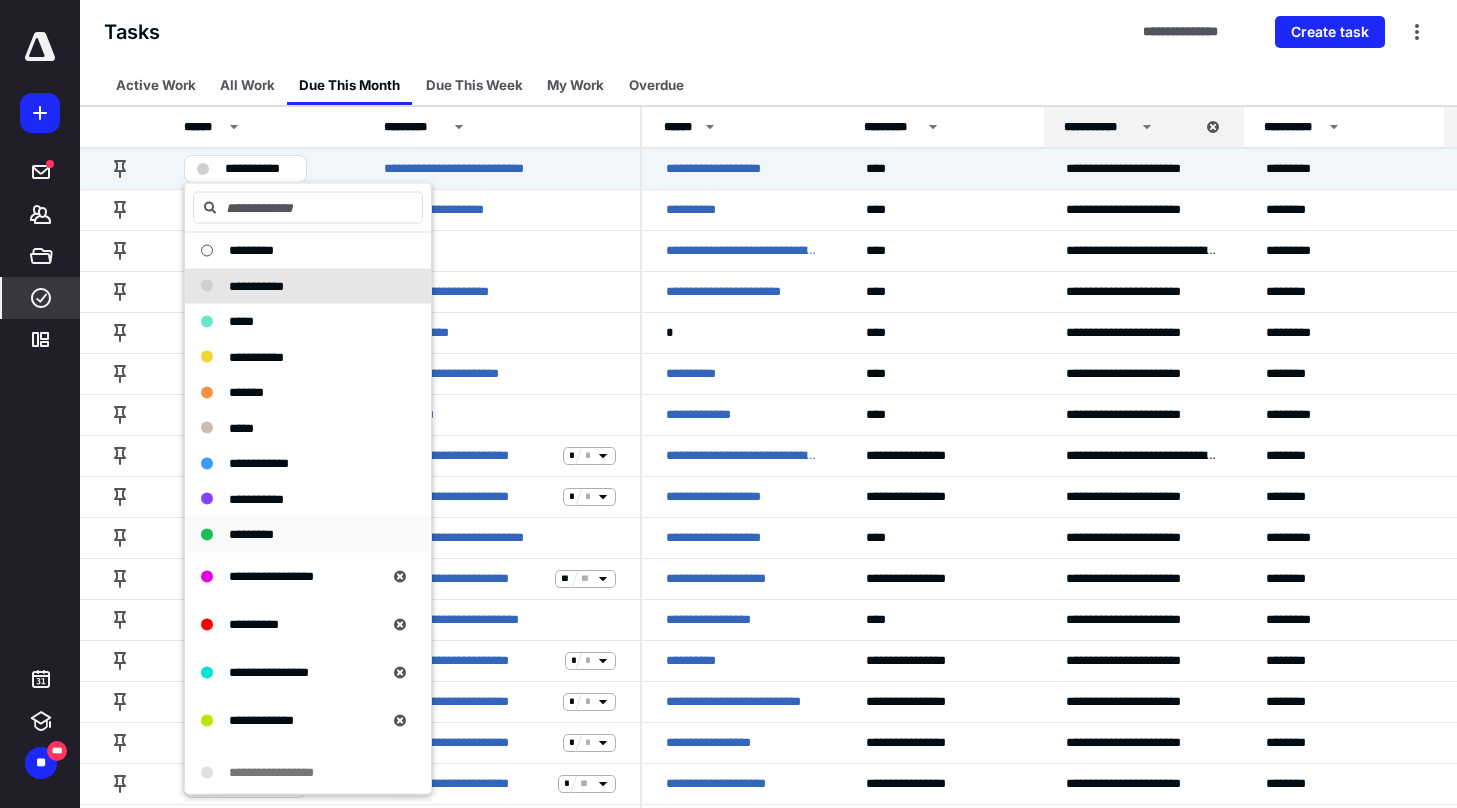 click on "*********" at bounding box center (251, 534) 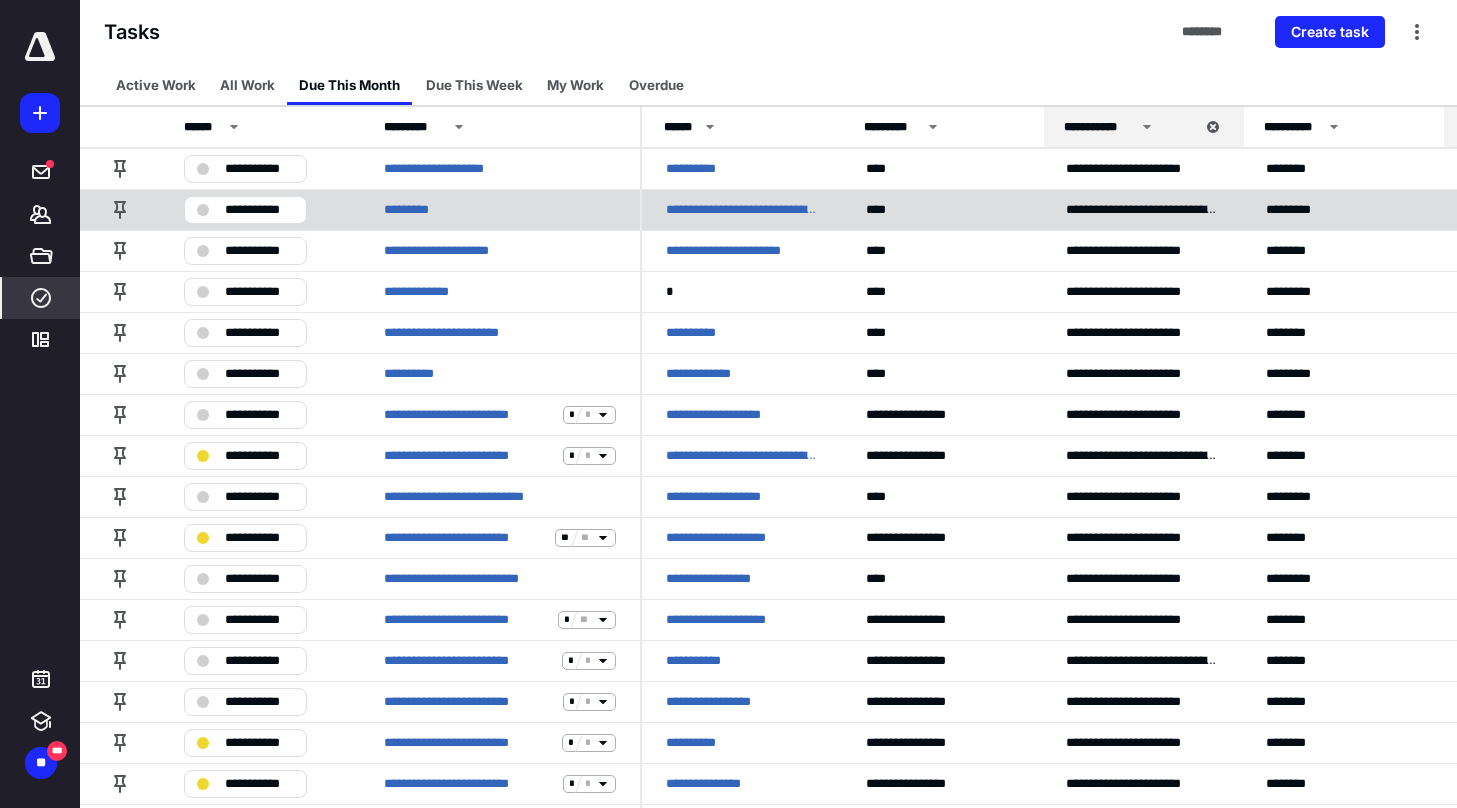 click on "**********" at bounding box center [259, 210] 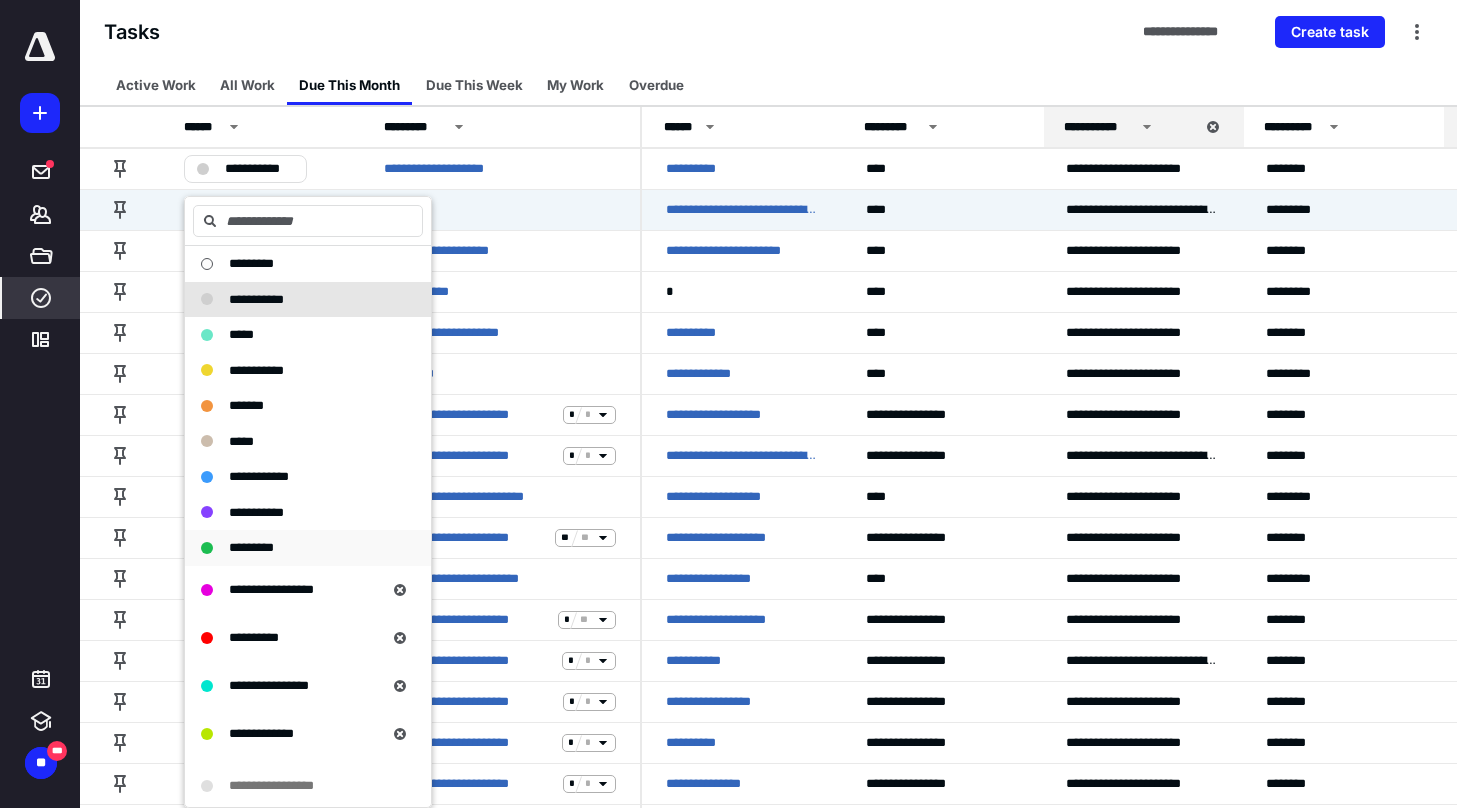 click on "*********" at bounding box center (251, 547) 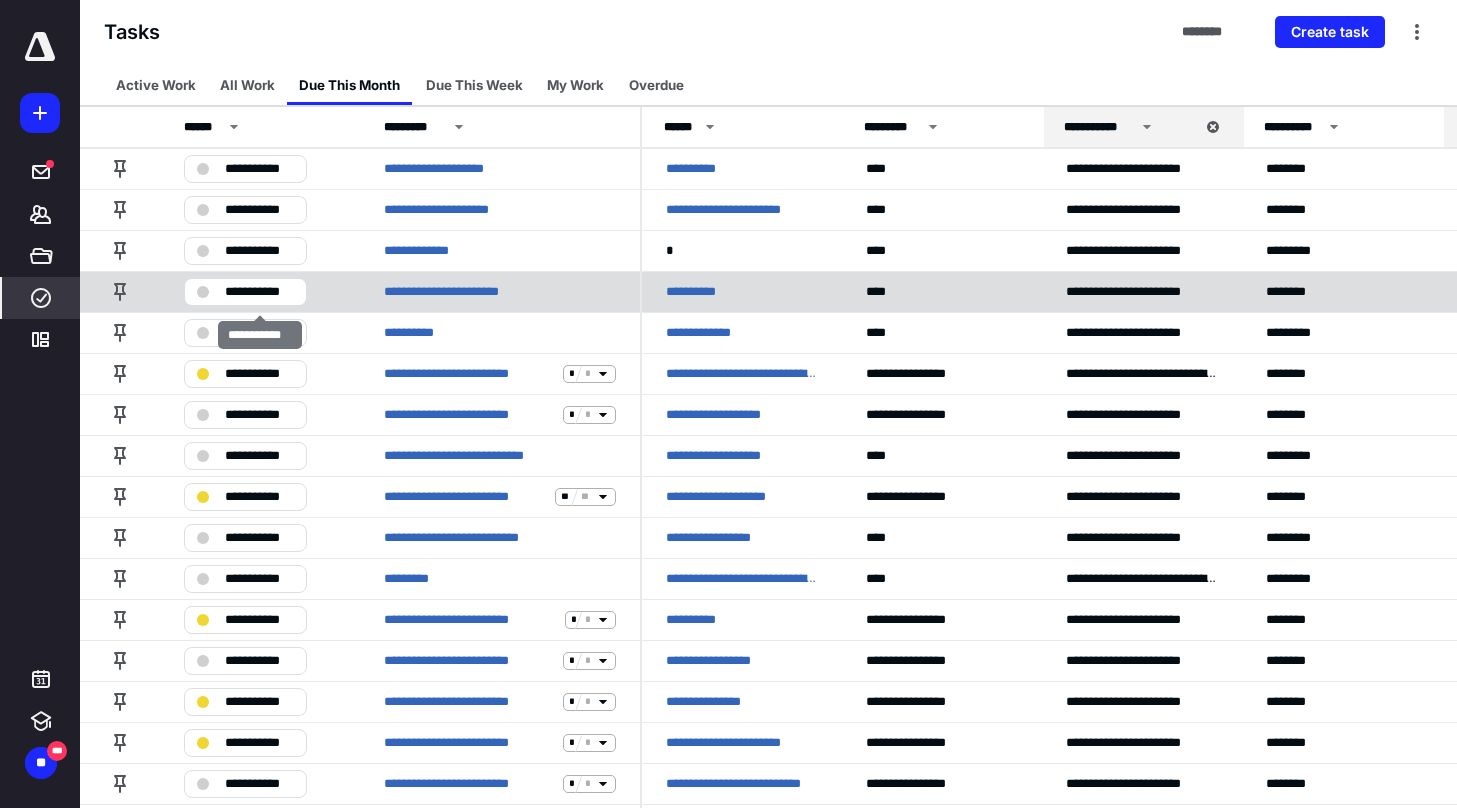 click on "**********" at bounding box center [259, 292] 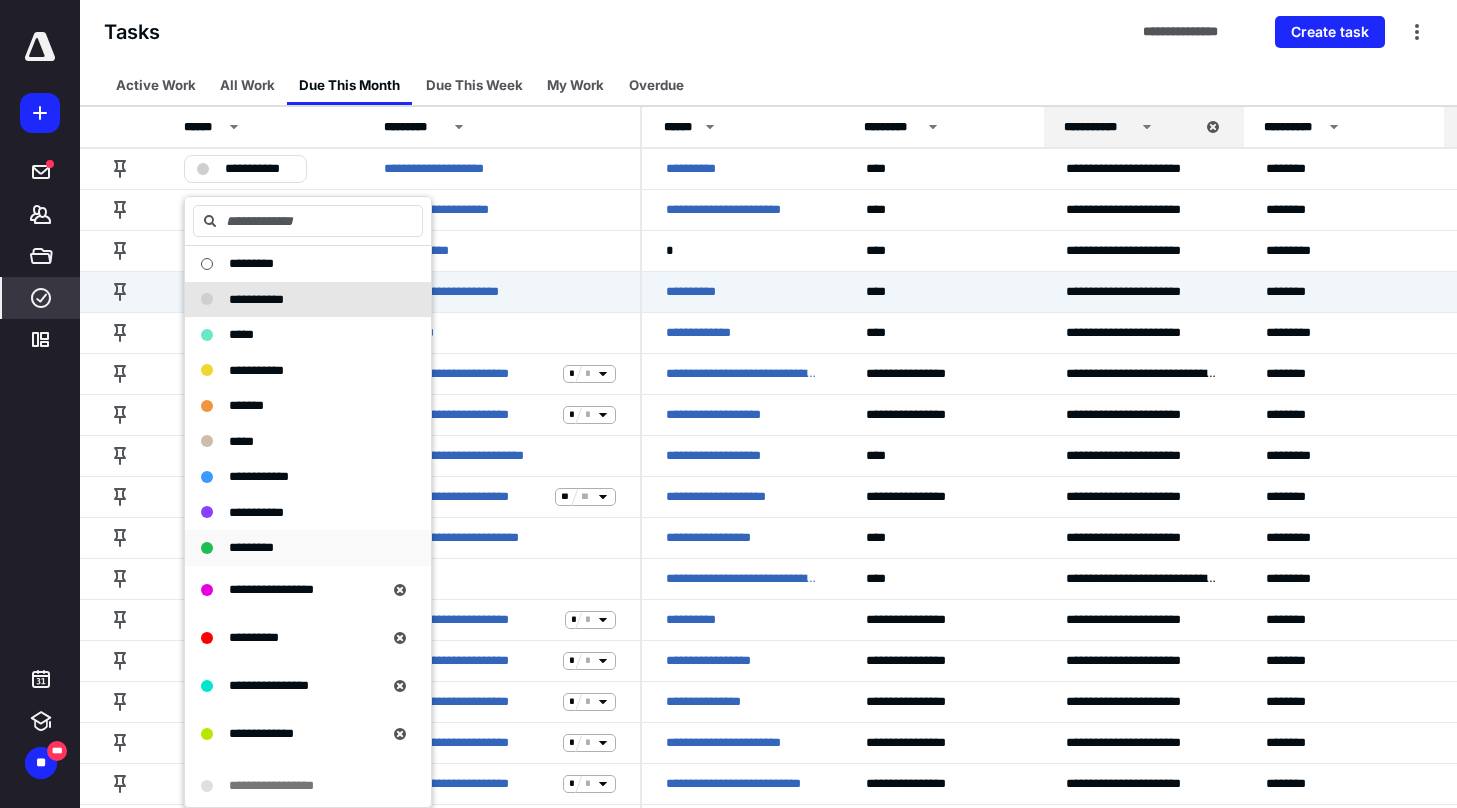 click on "*********" at bounding box center [251, 547] 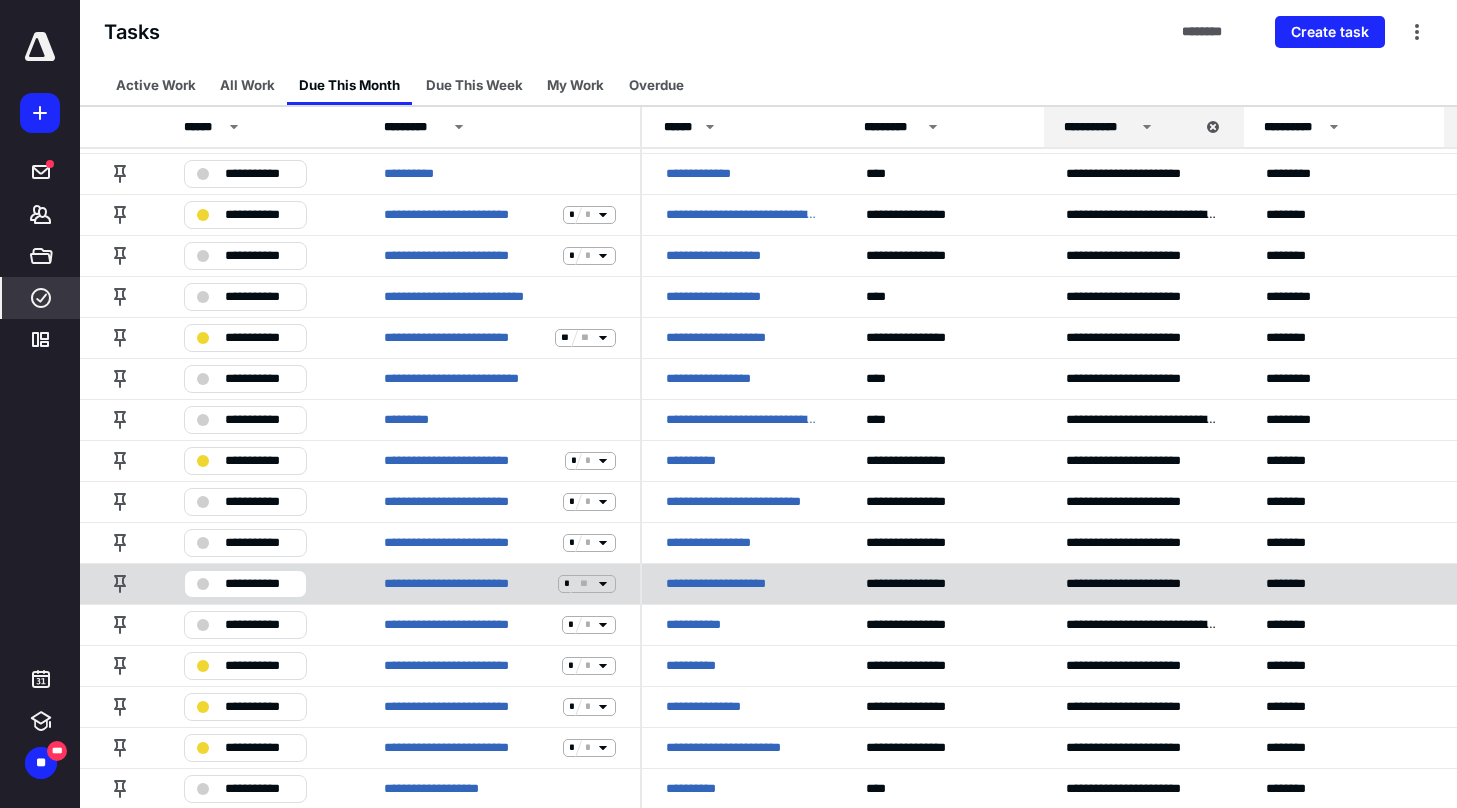 click on "**********" at bounding box center (733, 584) 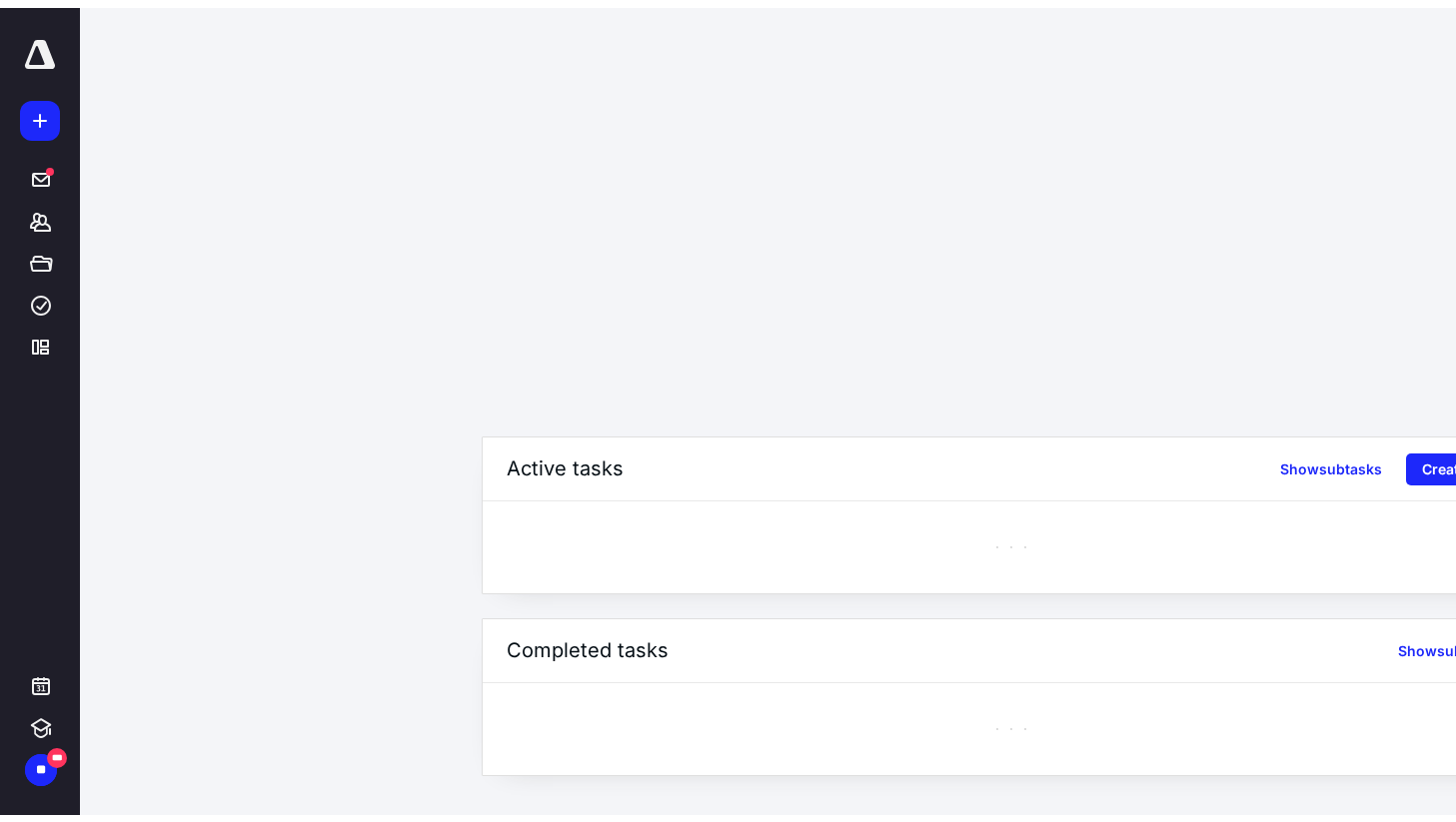 scroll, scrollTop: 0, scrollLeft: 0, axis: both 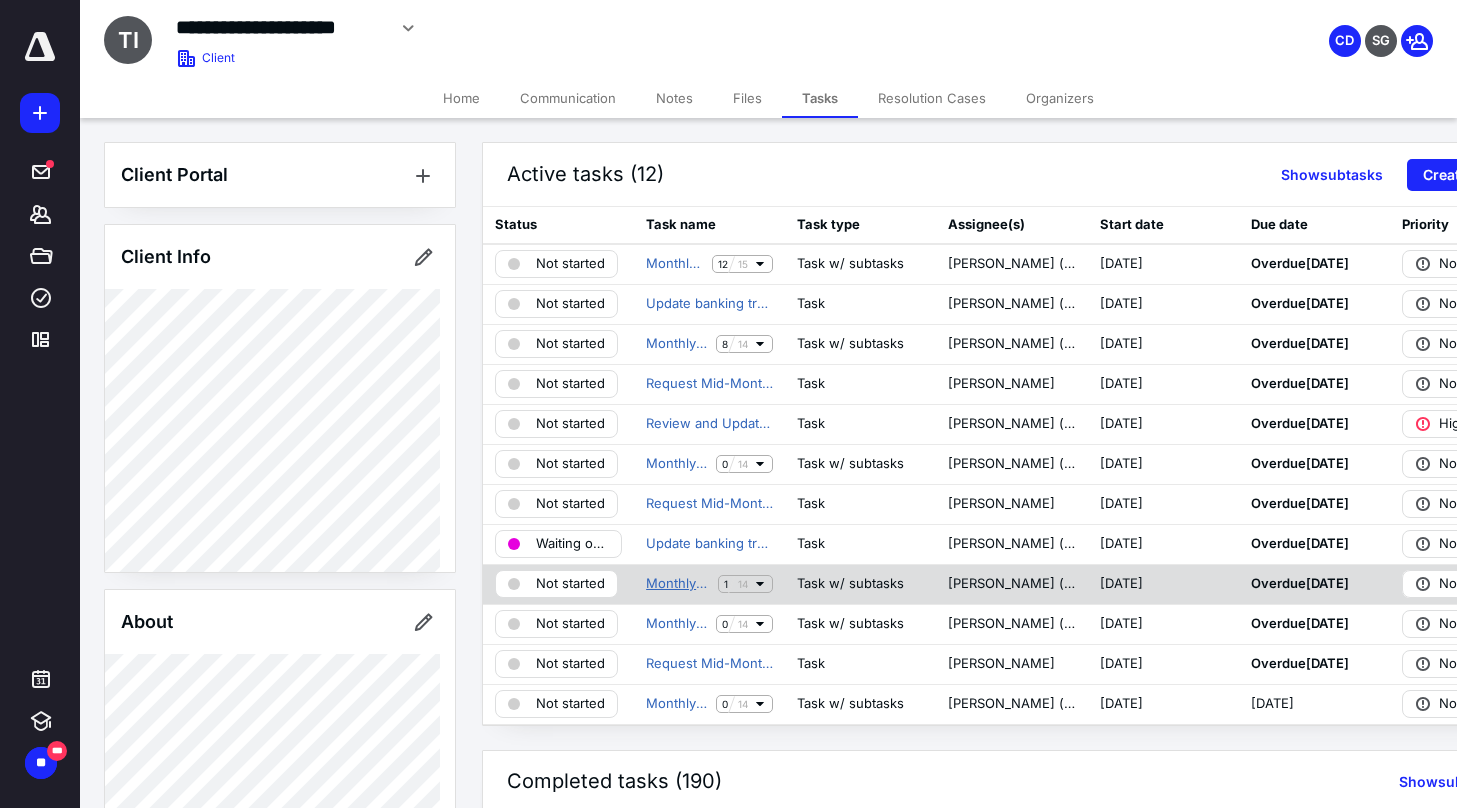 click on "Monthly Bookkeeping Tasks" at bounding box center (678, 584) 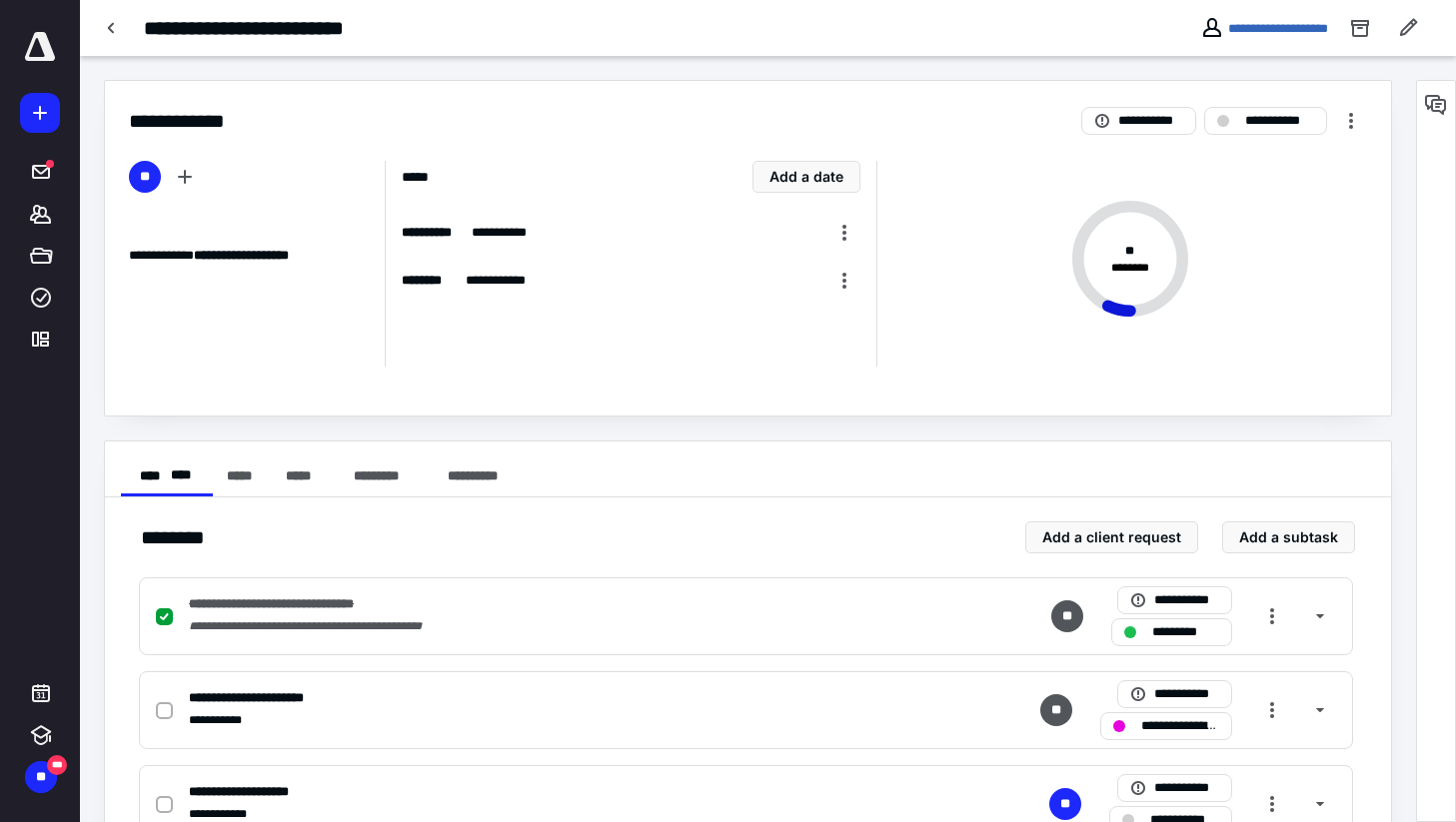 scroll, scrollTop: 468, scrollLeft: 0, axis: vertical 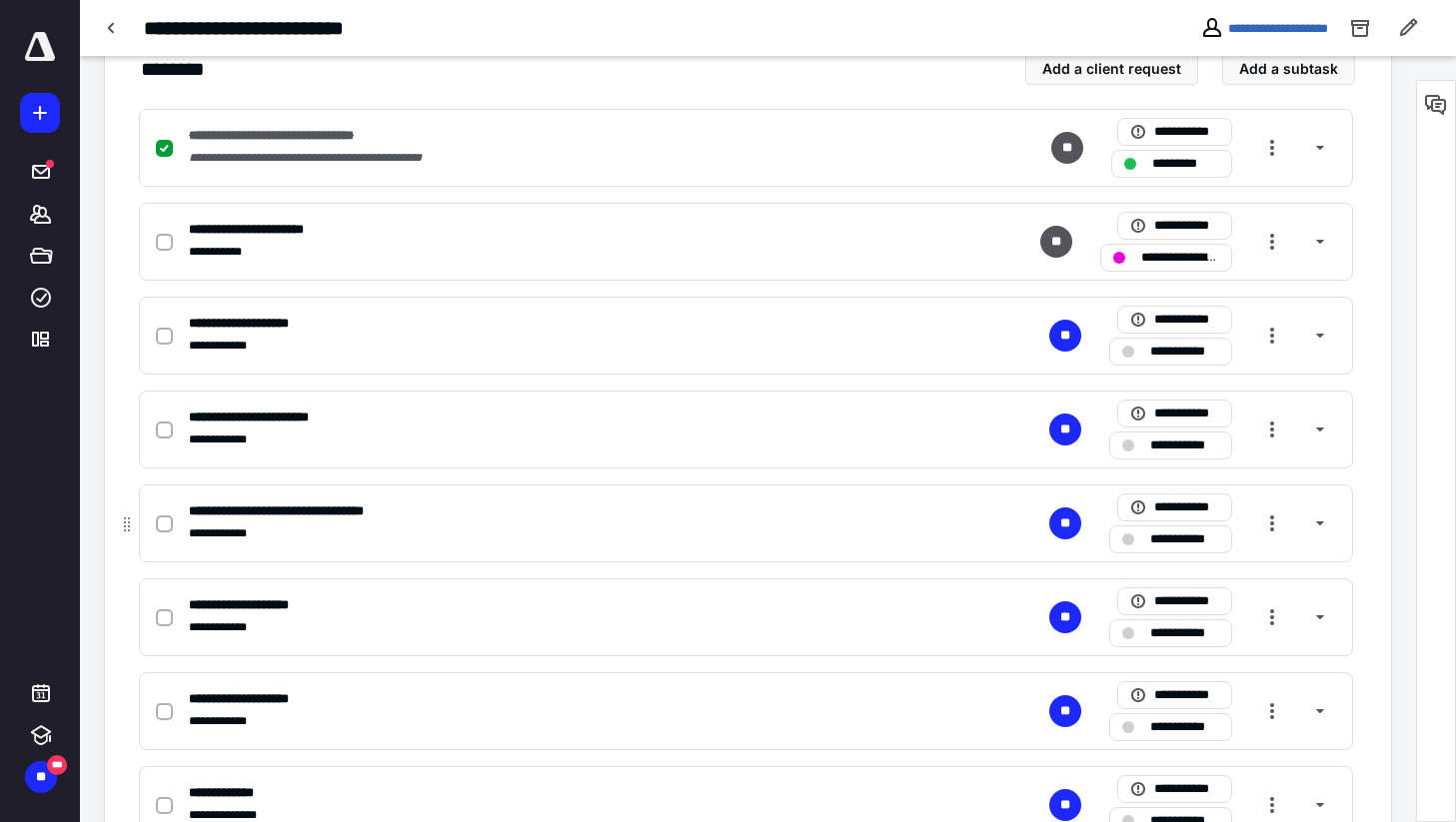 click 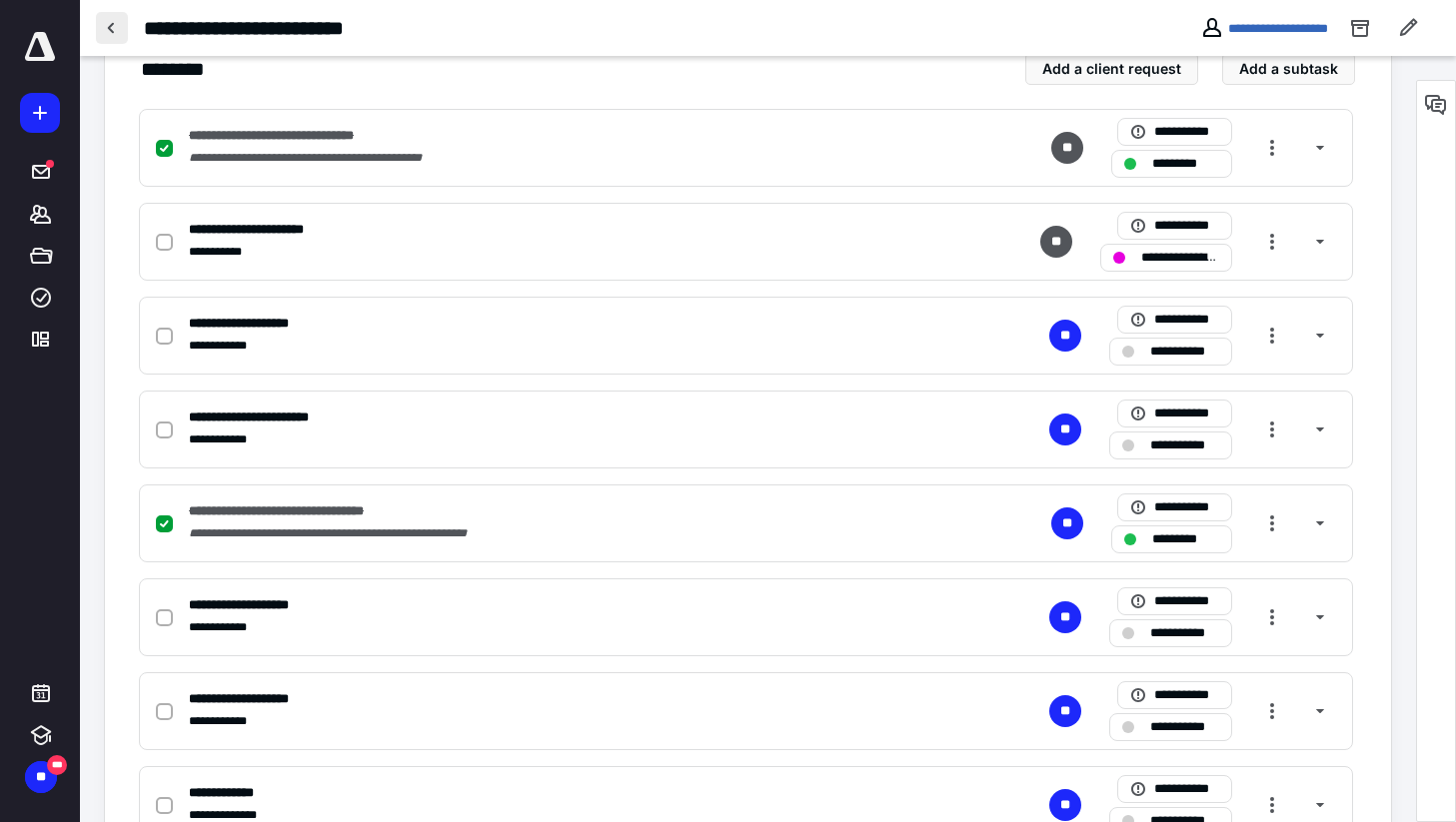 click at bounding box center [112, 28] 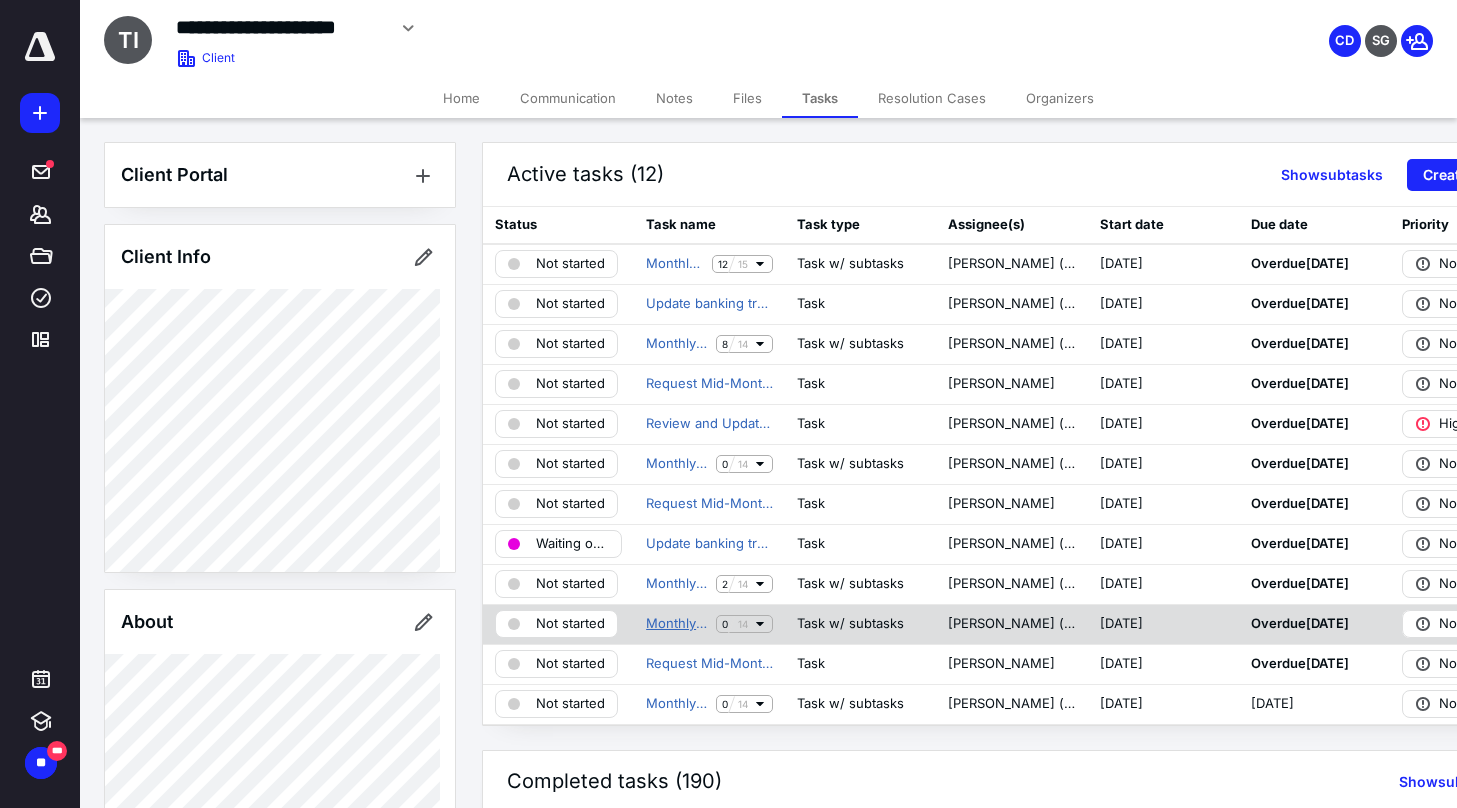 click on "Monthly Bookkeeping Tasks" at bounding box center [677, 624] 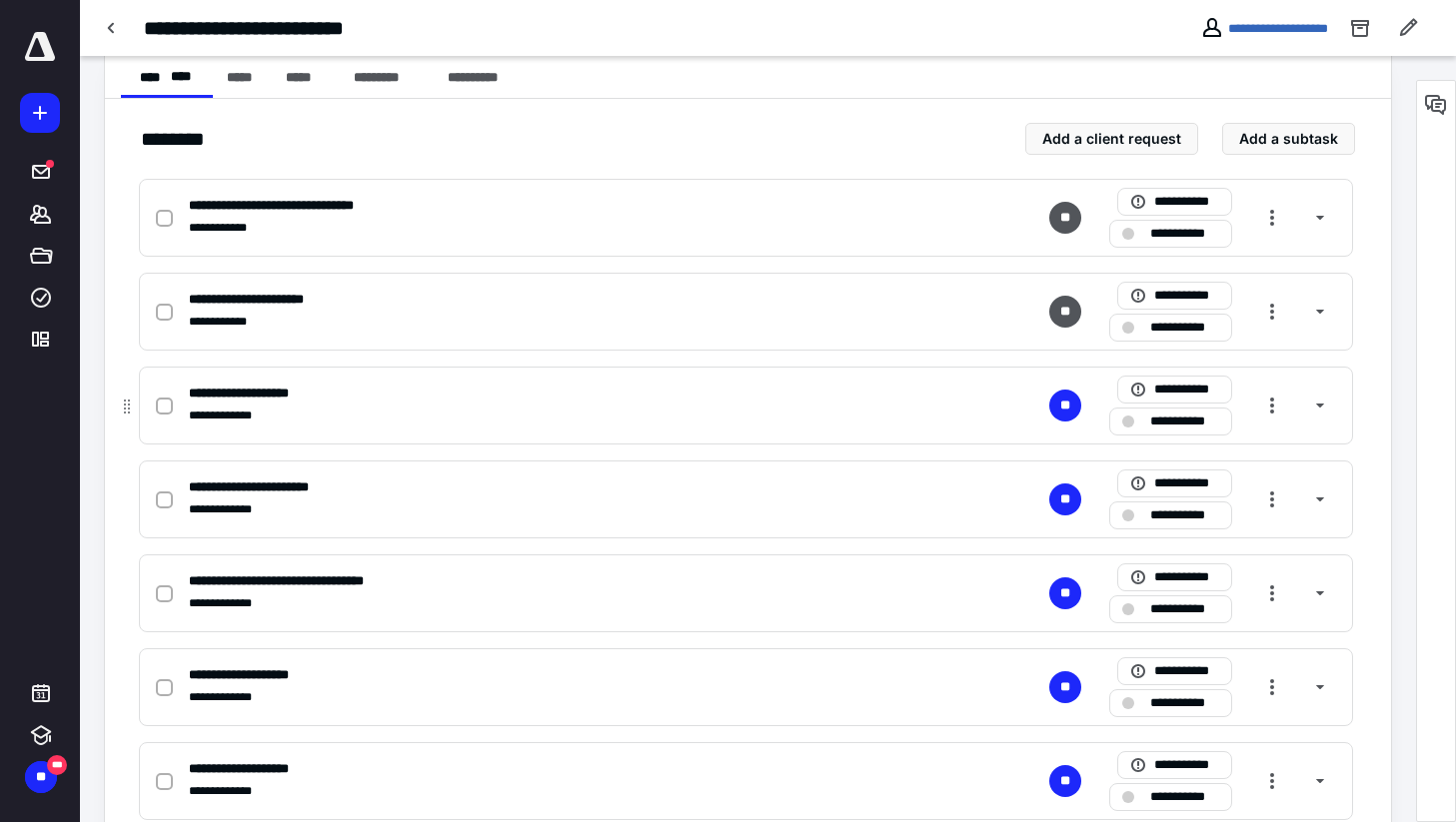 scroll, scrollTop: 454, scrollLeft: 0, axis: vertical 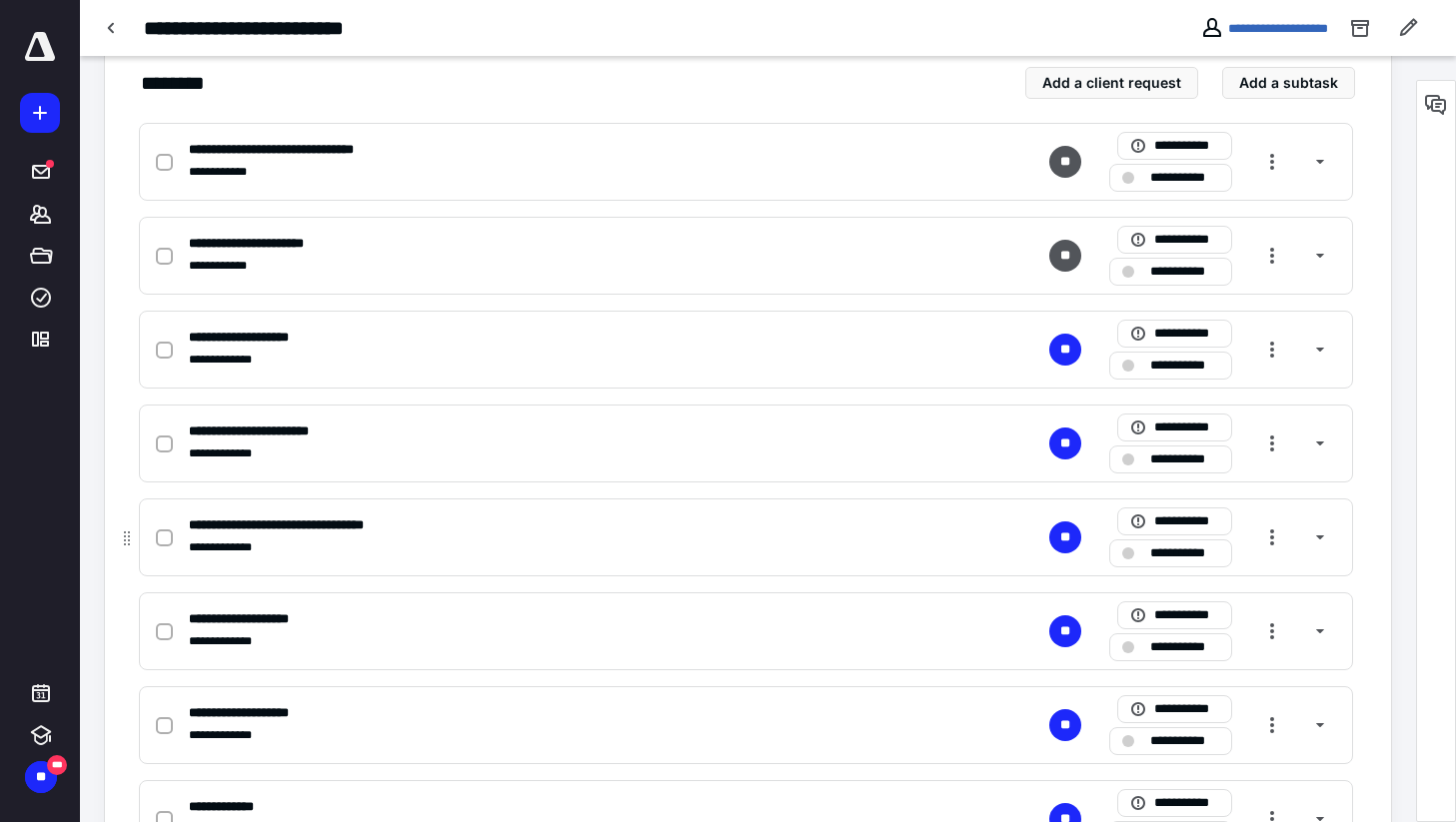 click 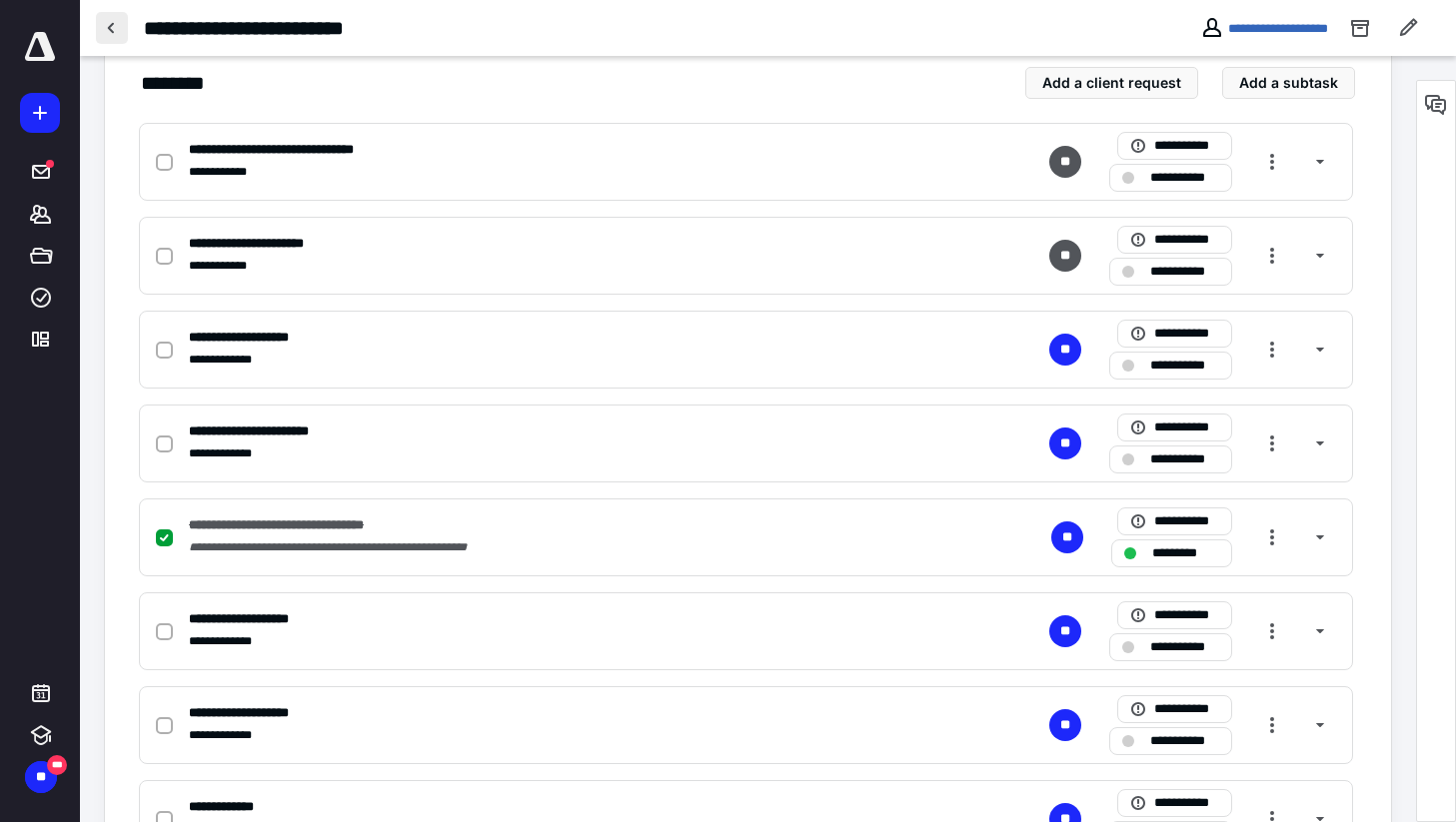 click at bounding box center [112, 28] 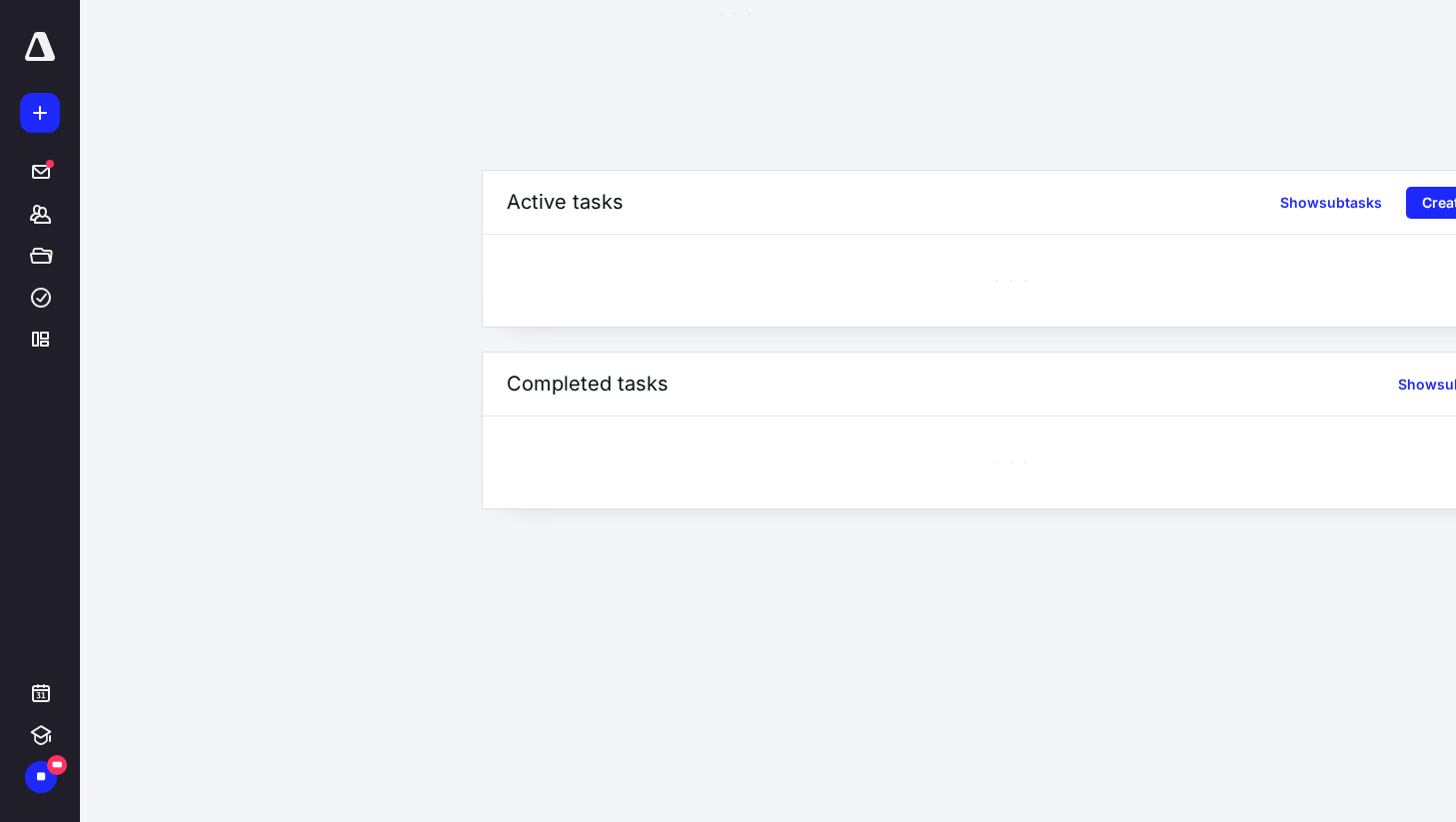 scroll, scrollTop: 0, scrollLeft: 0, axis: both 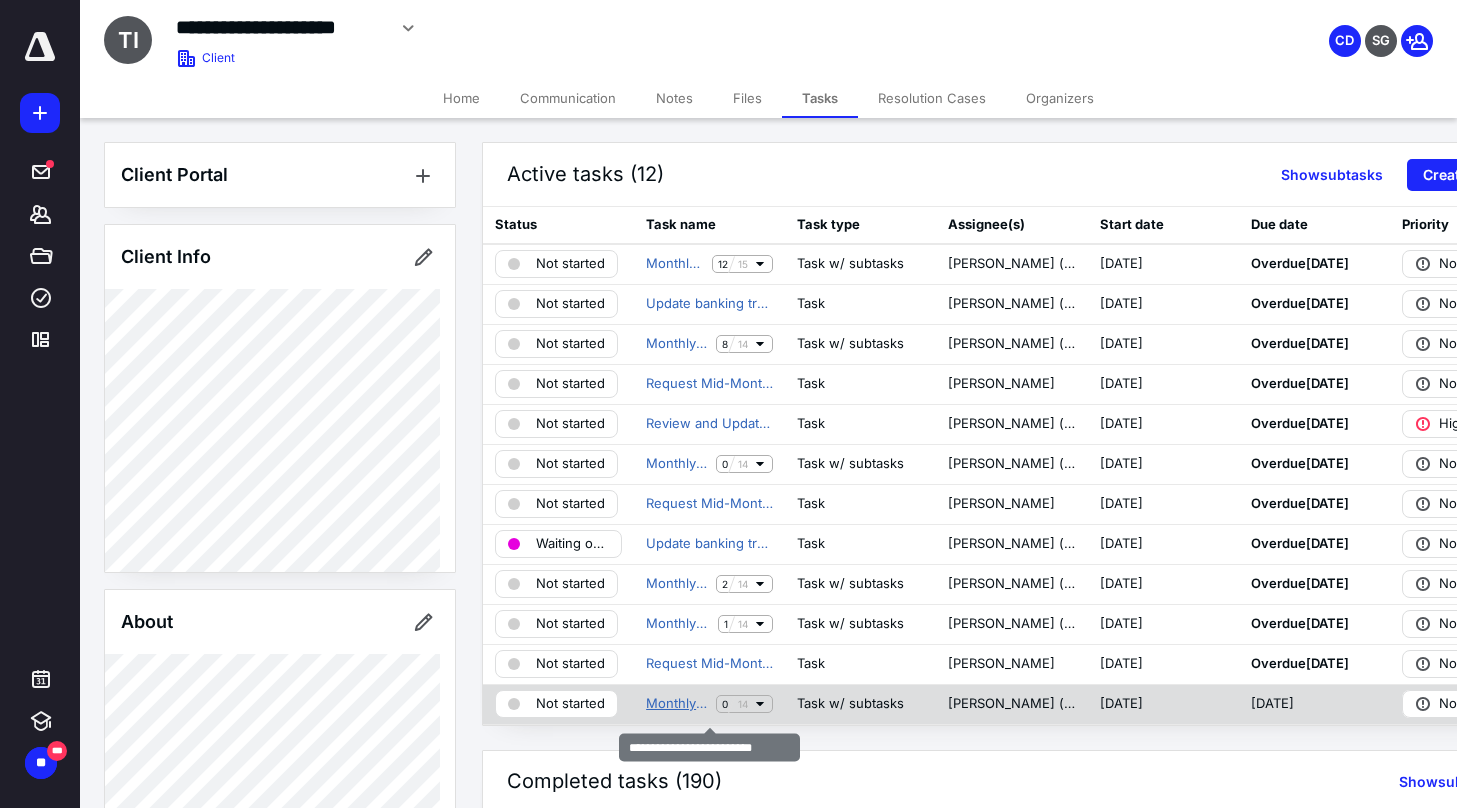 click on "Monthly Bookkeeping Tasks" at bounding box center (677, 704) 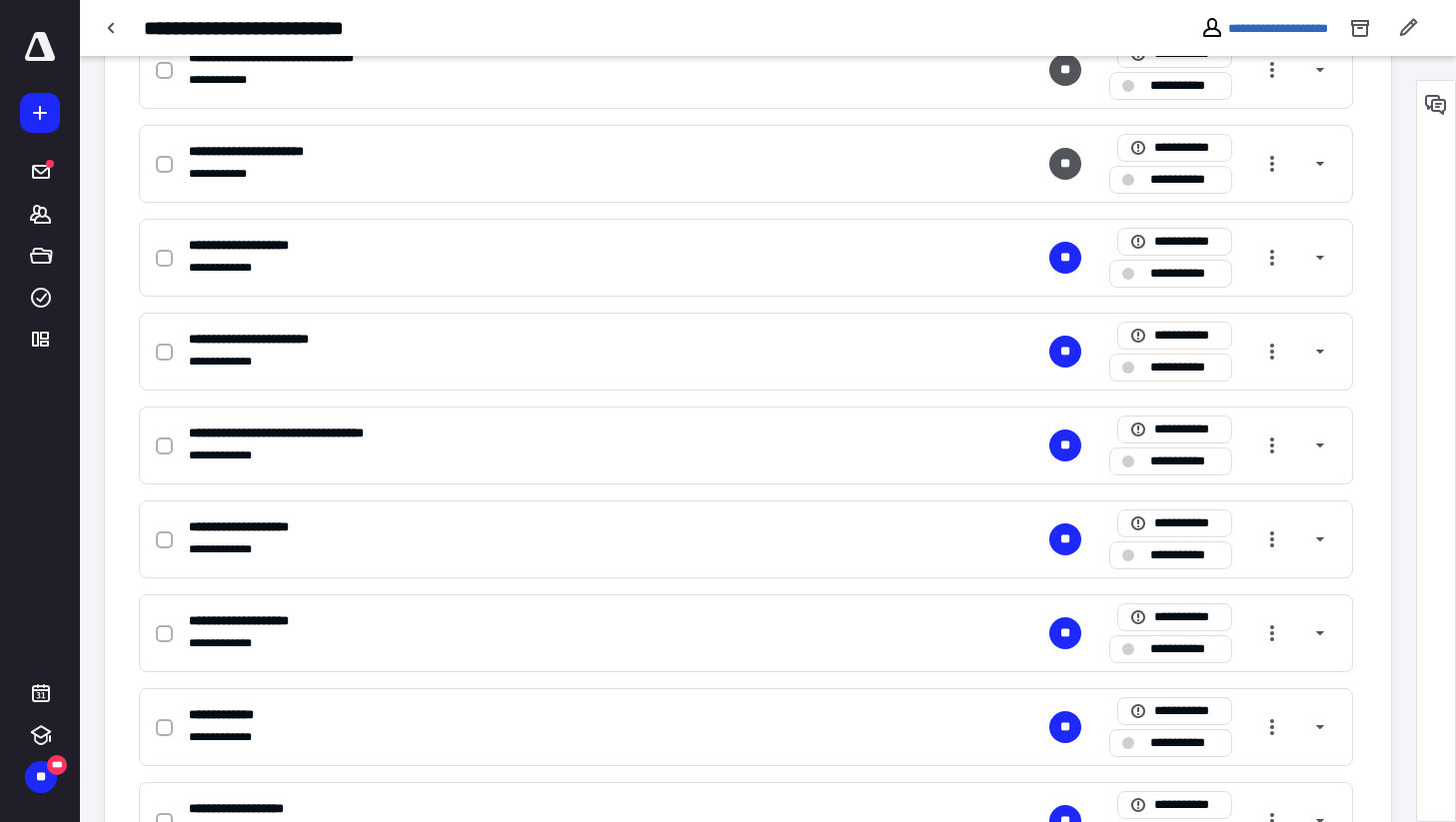 scroll, scrollTop: 657, scrollLeft: 0, axis: vertical 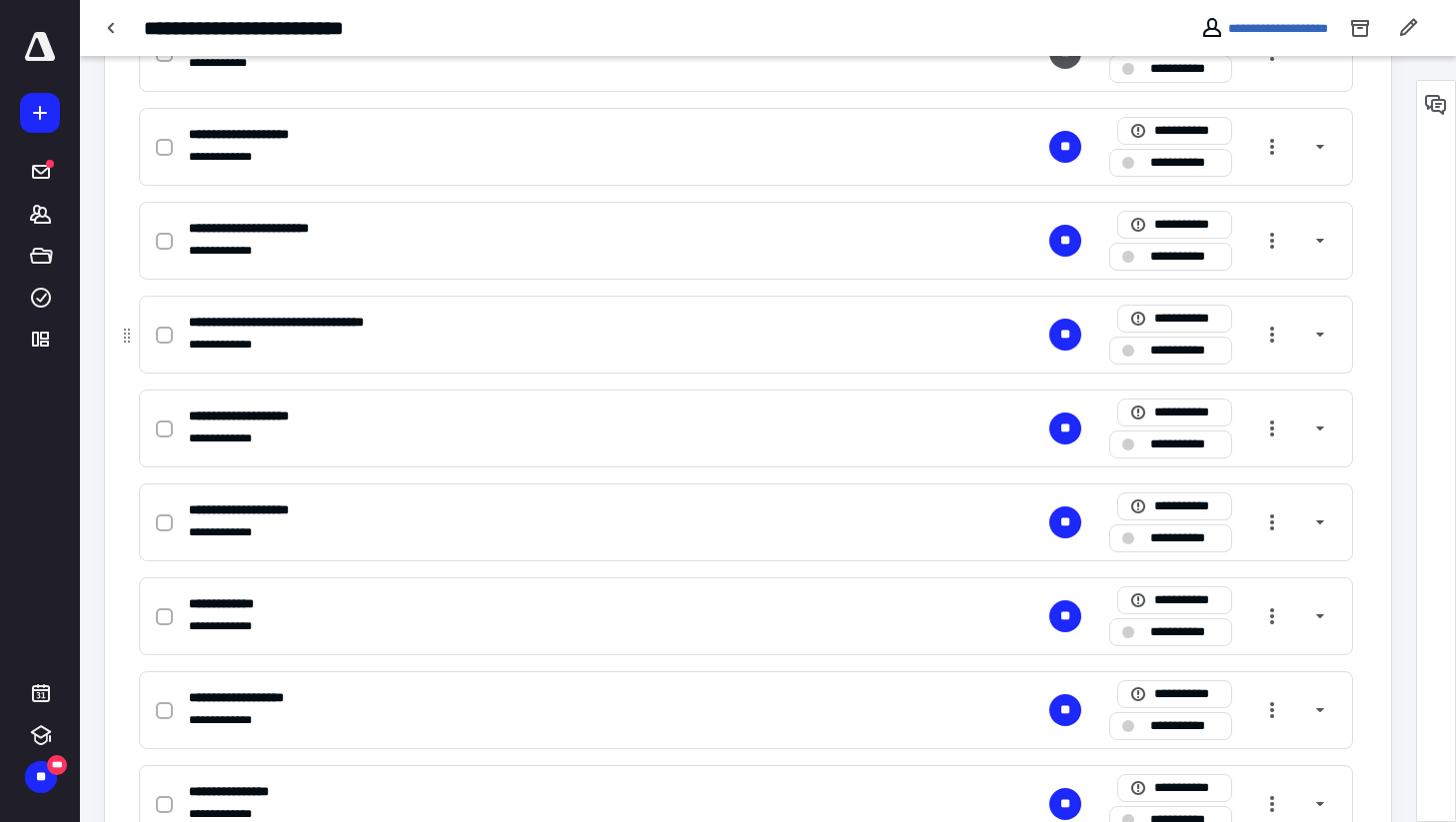 click 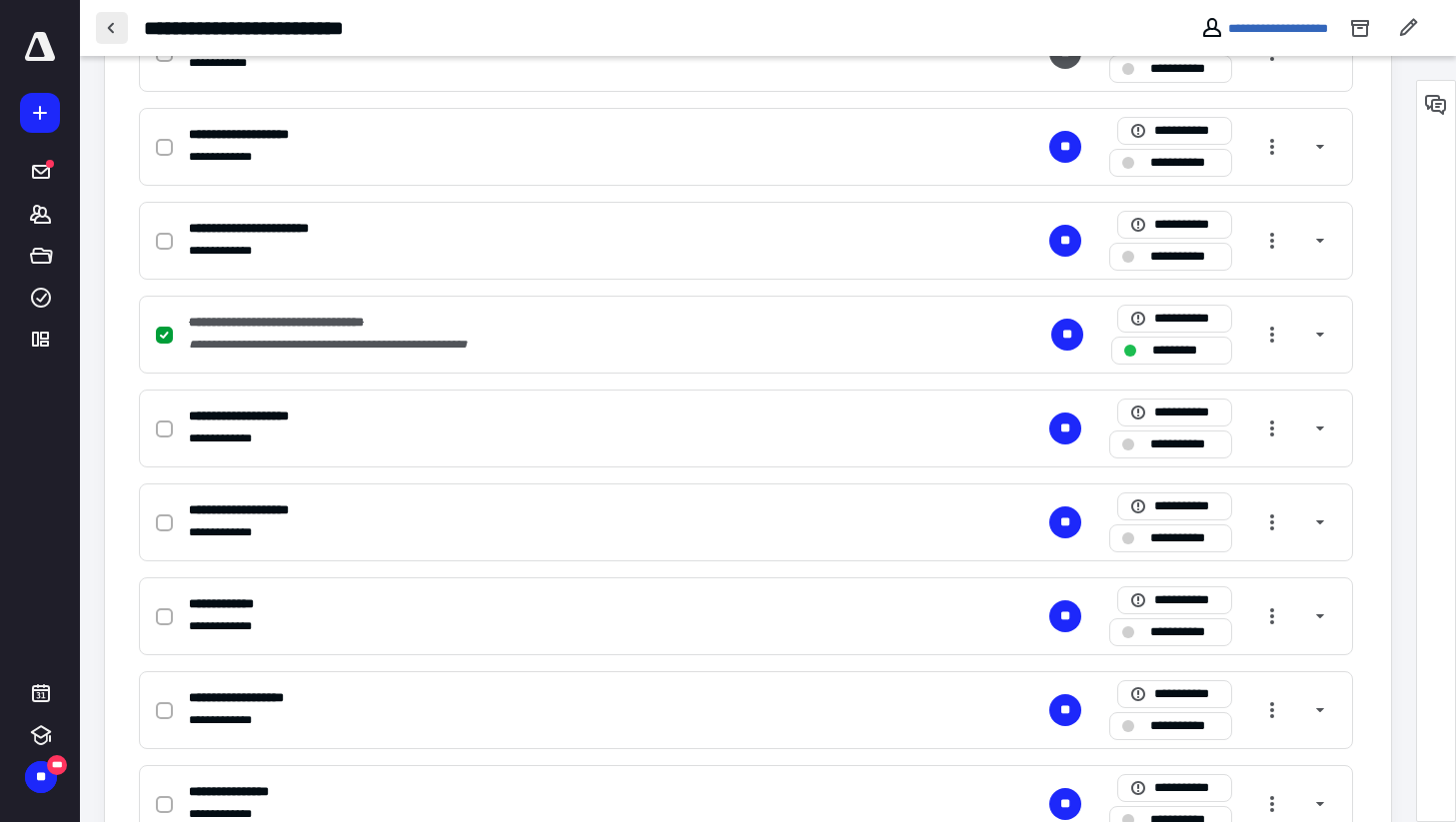 click at bounding box center [112, 28] 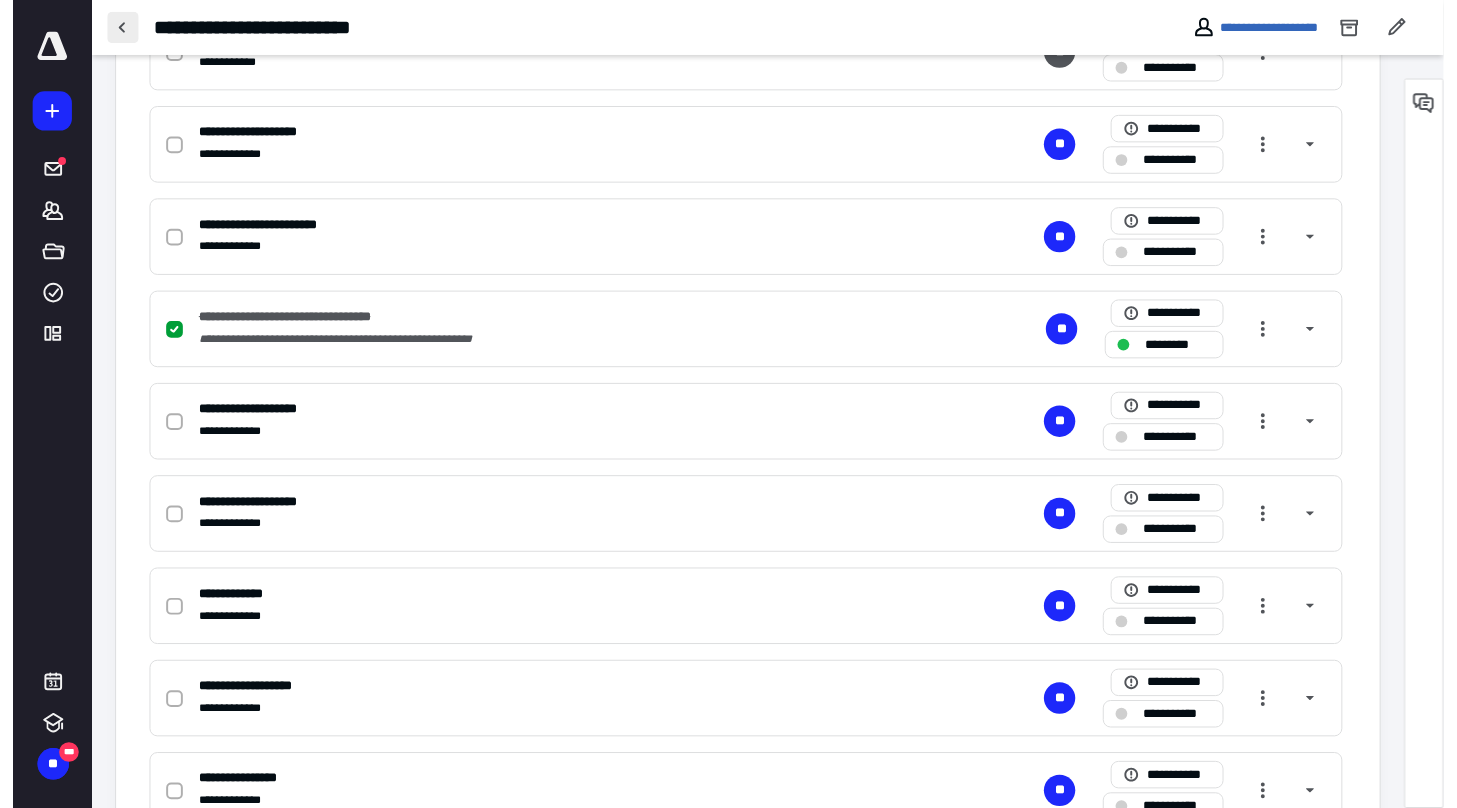 scroll, scrollTop: 0, scrollLeft: 0, axis: both 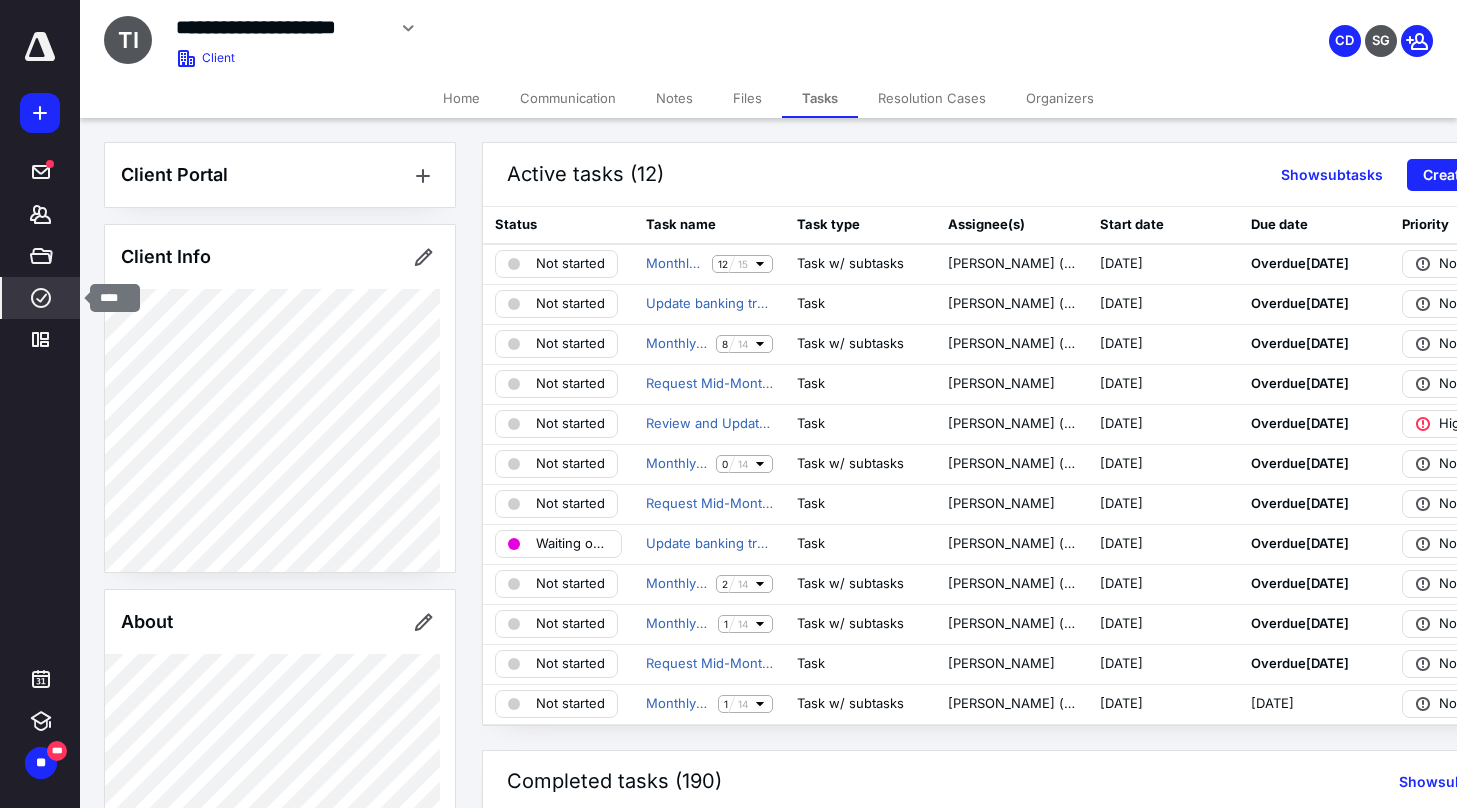 click 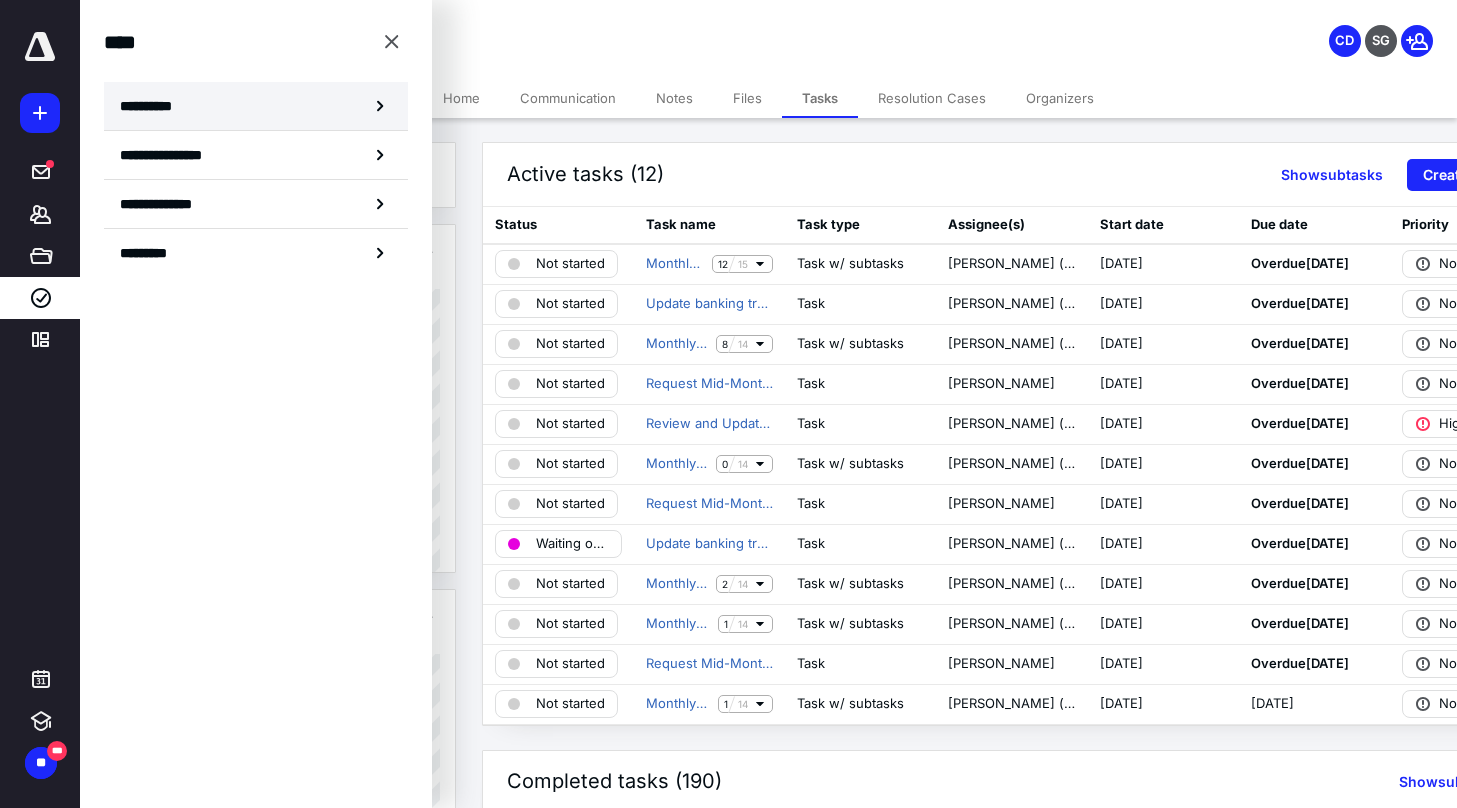 click on "**********" at bounding box center [256, 106] 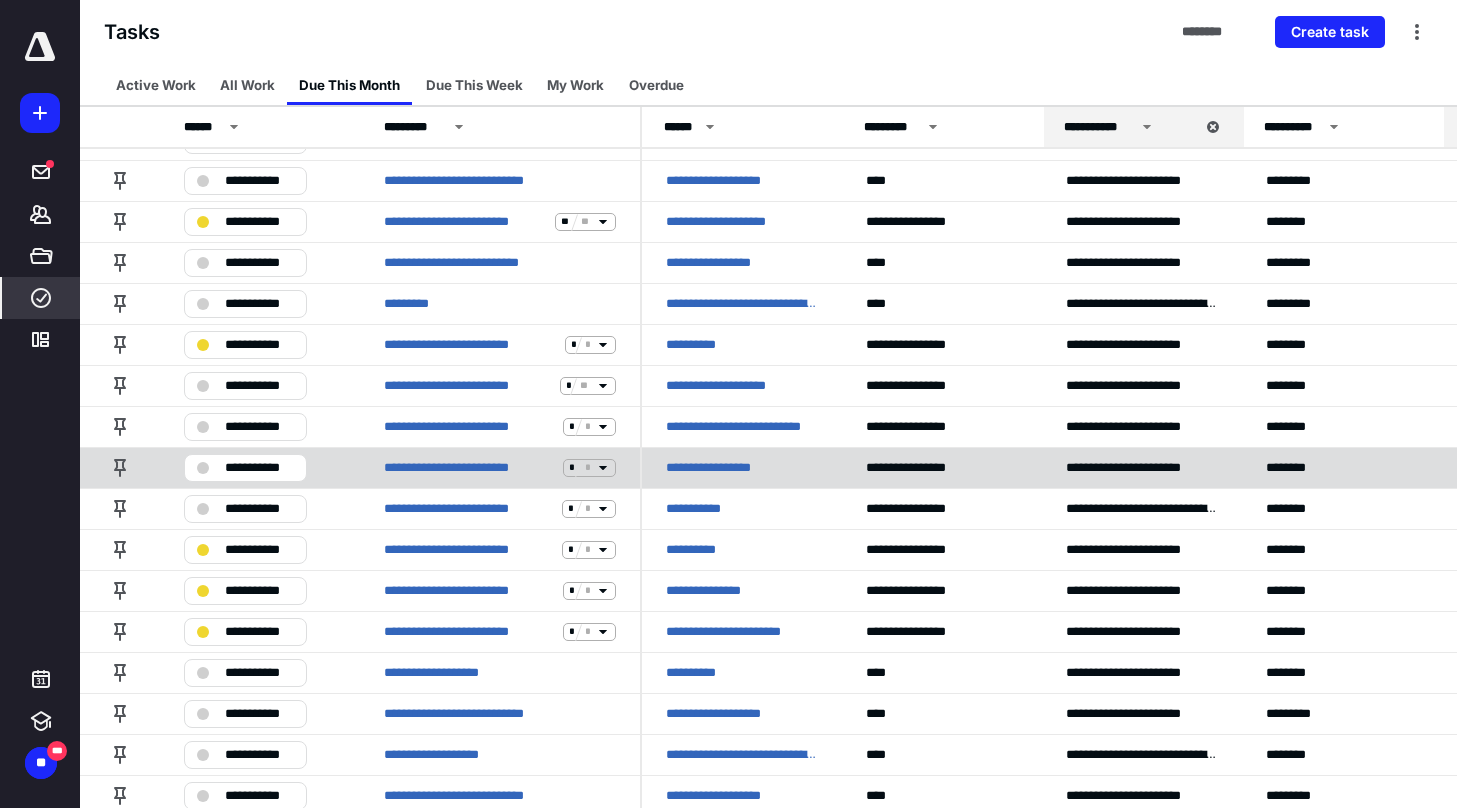 scroll, scrollTop: 236, scrollLeft: 0, axis: vertical 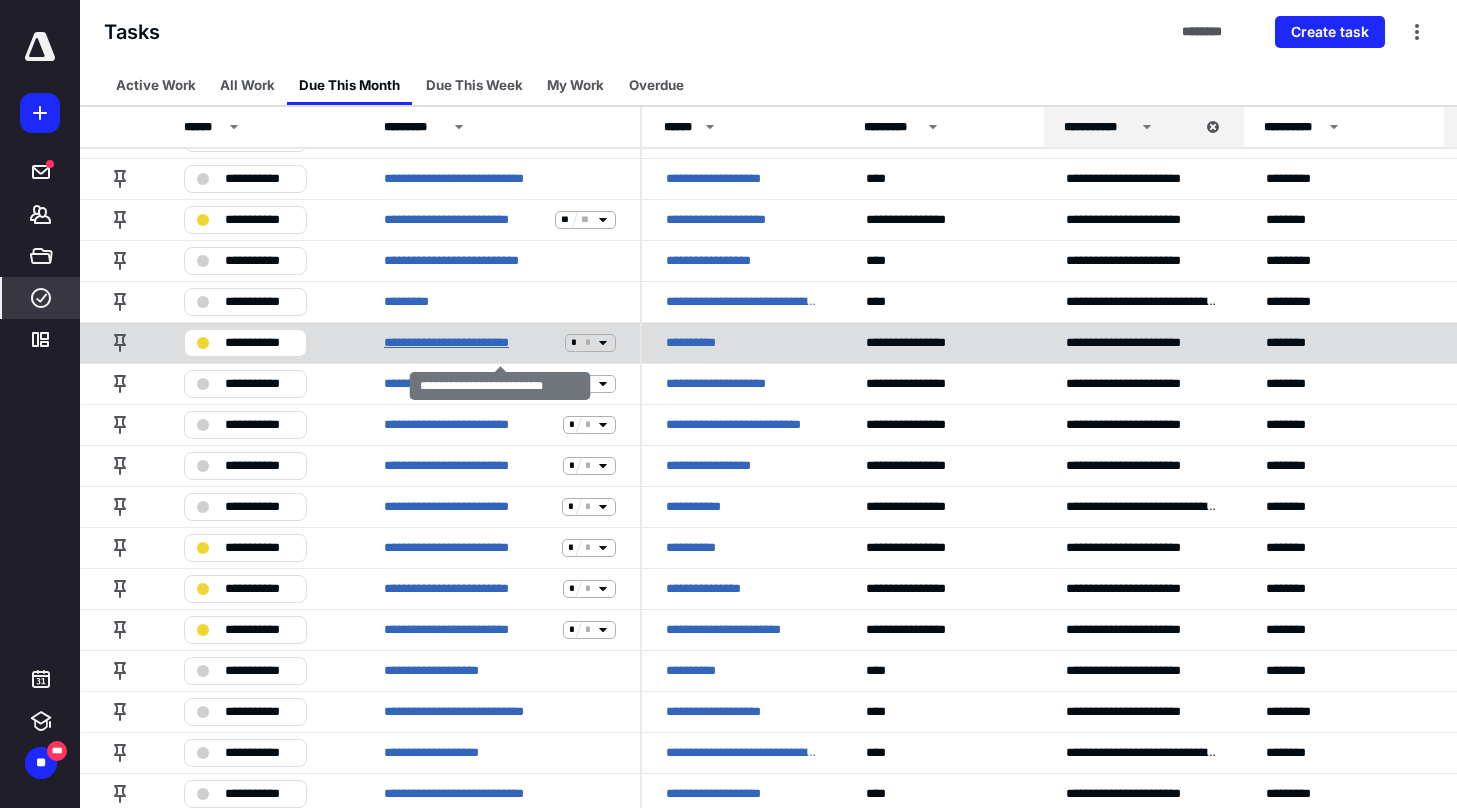 click on "**********" at bounding box center (470, 343) 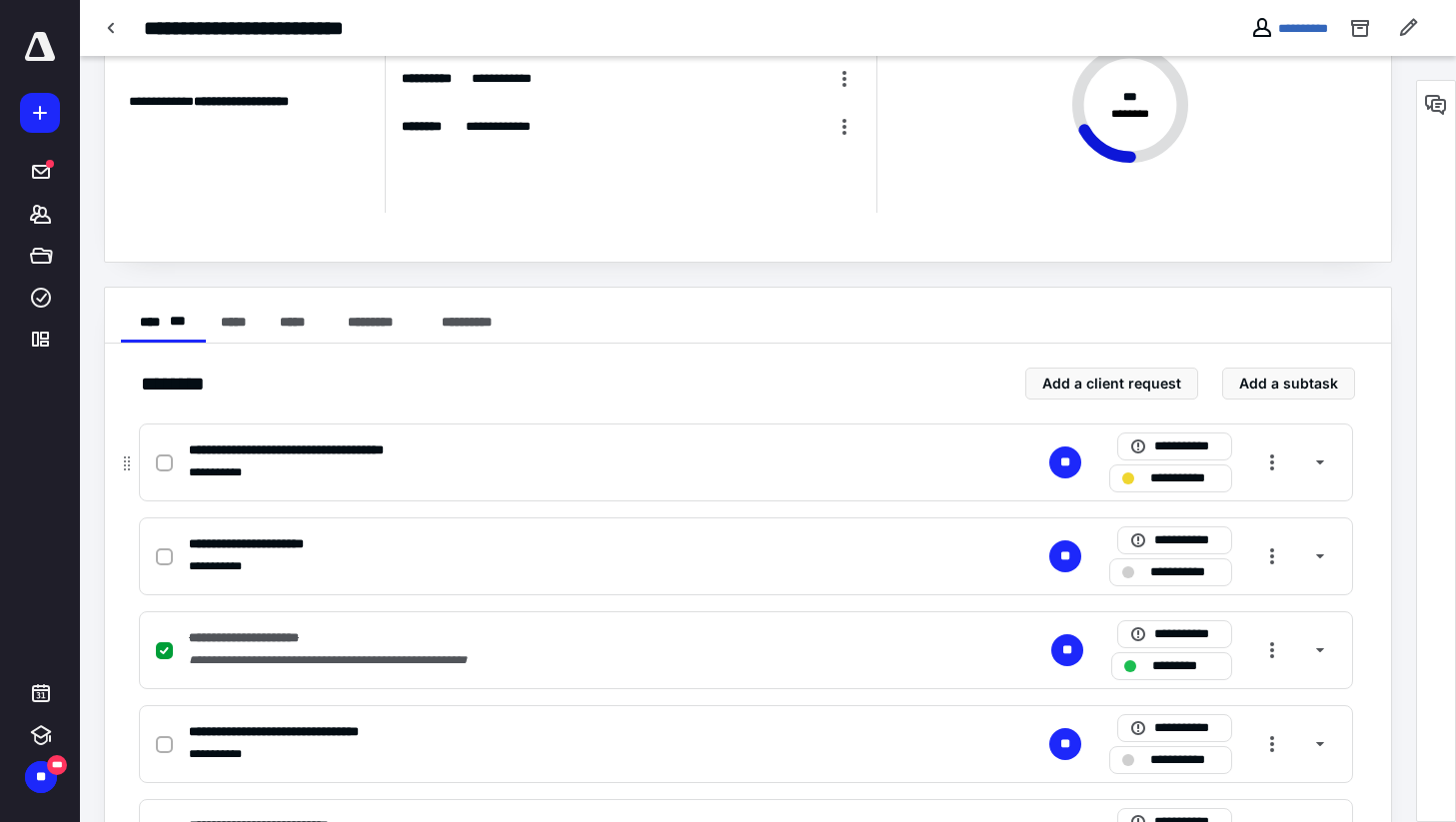 scroll, scrollTop: 117, scrollLeft: 0, axis: vertical 